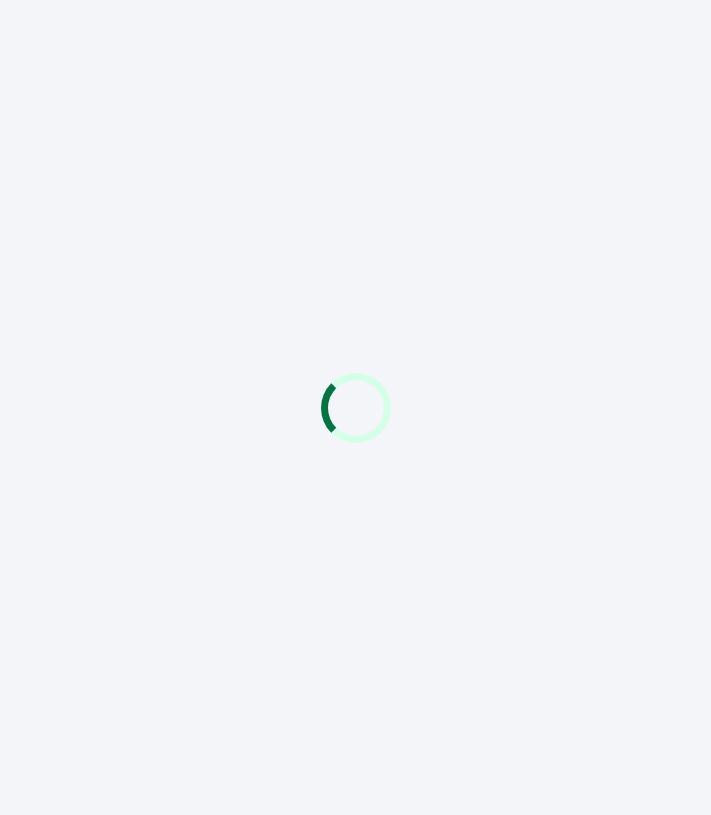 scroll, scrollTop: 0, scrollLeft: 0, axis: both 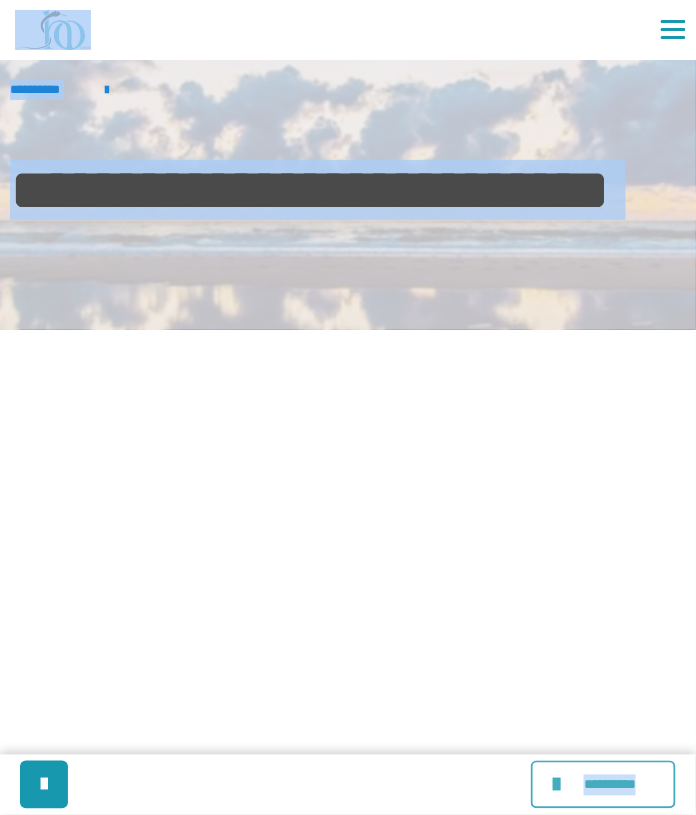 click on "**********" at bounding box center [603, 785] 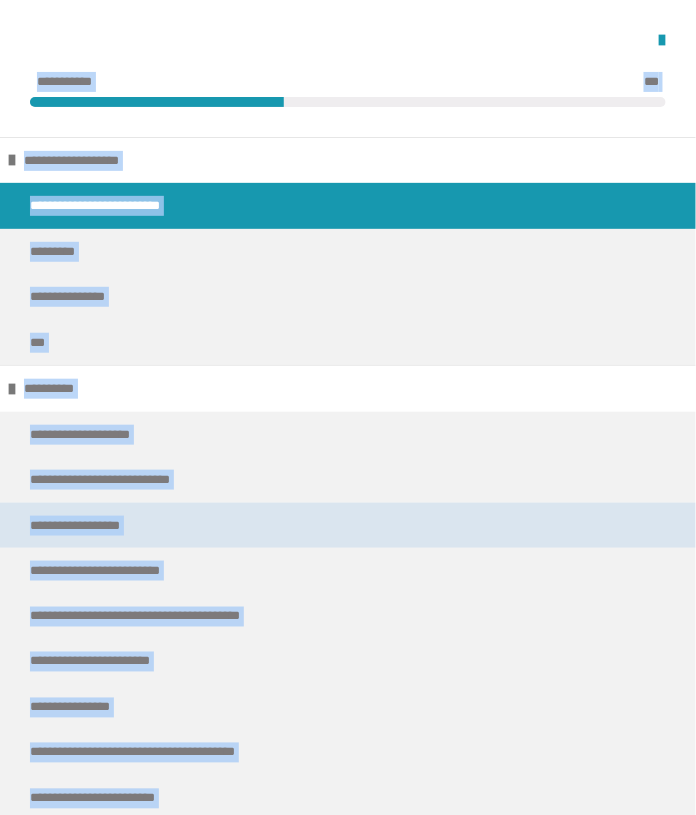 scroll, scrollTop: 369, scrollLeft: 0, axis: vertical 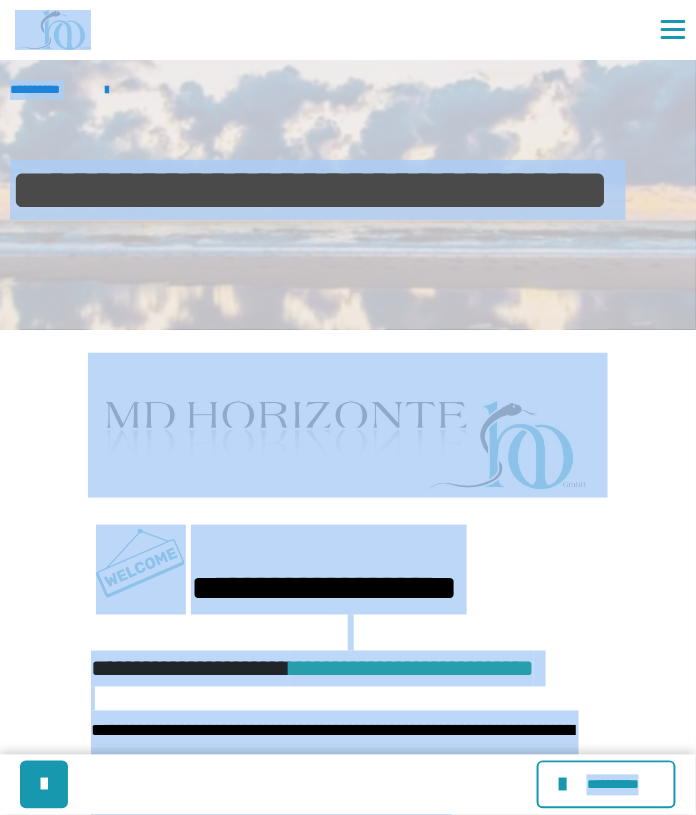 click at bounding box center [348, 426] 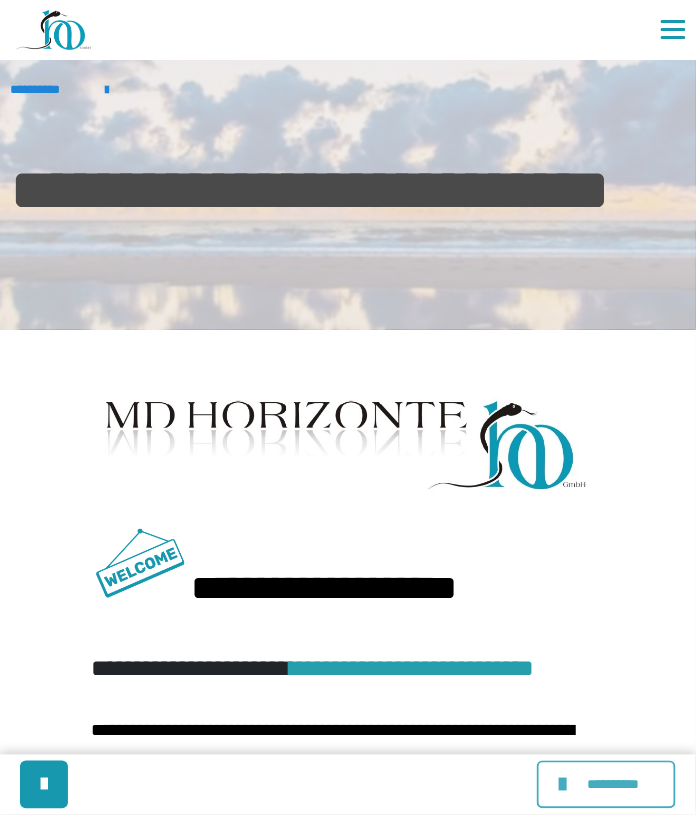 click on "**********" at bounding box center (606, 785) 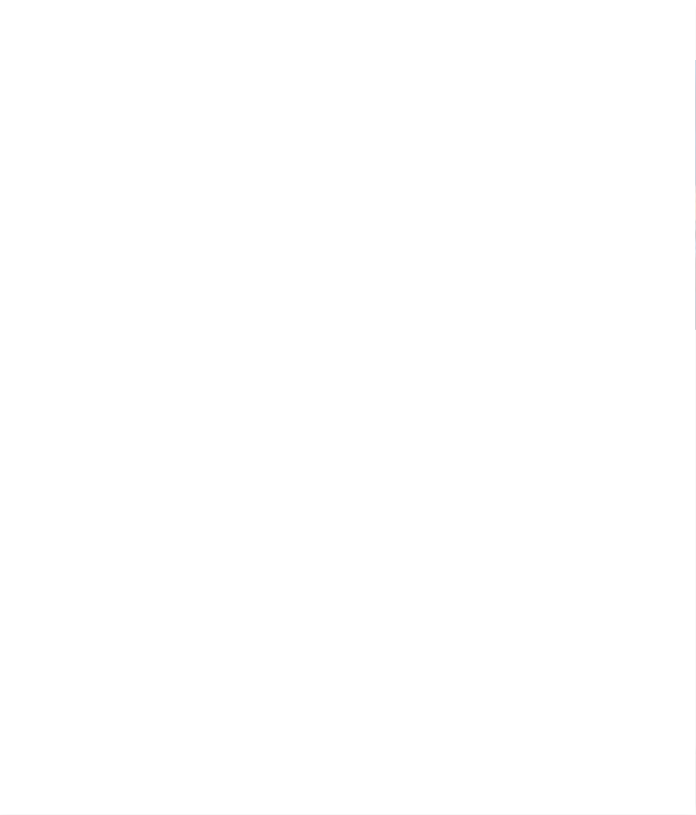 scroll, scrollTop: 0, scrollLeft: 0, axis: both 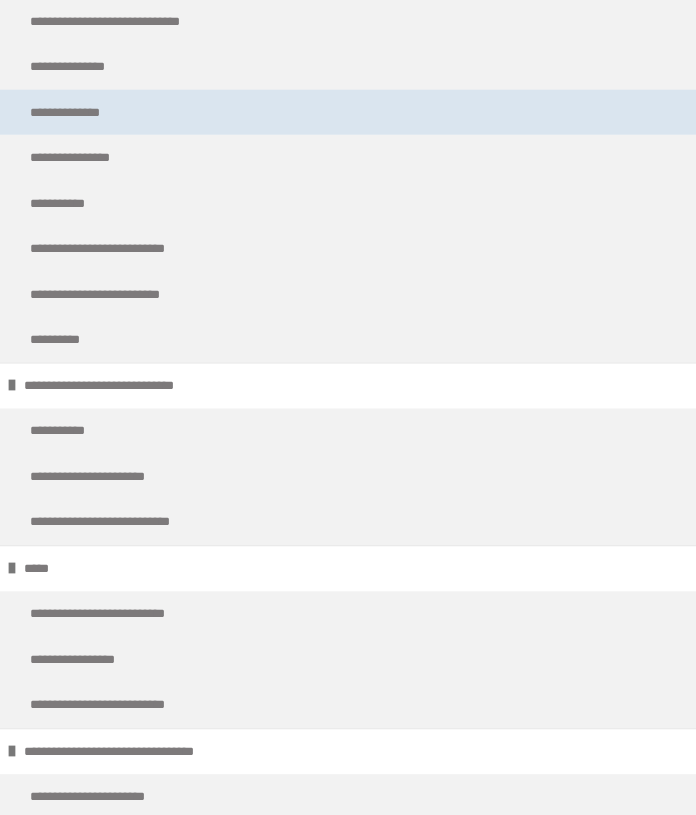 click on "**********" at bounding box center (348, 113) 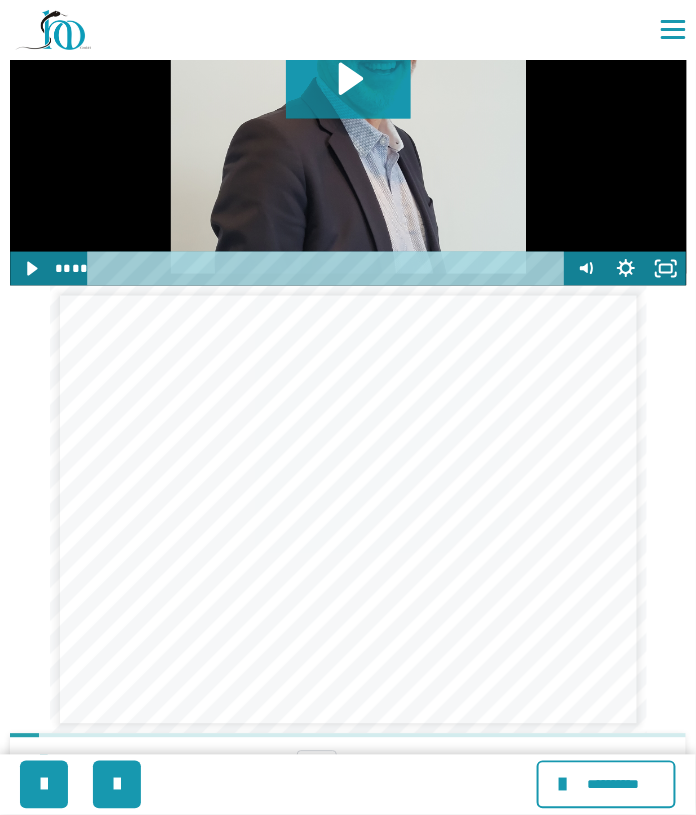 scroll, scrollTop: 1478, scrollLeft: 0, axis: vertical 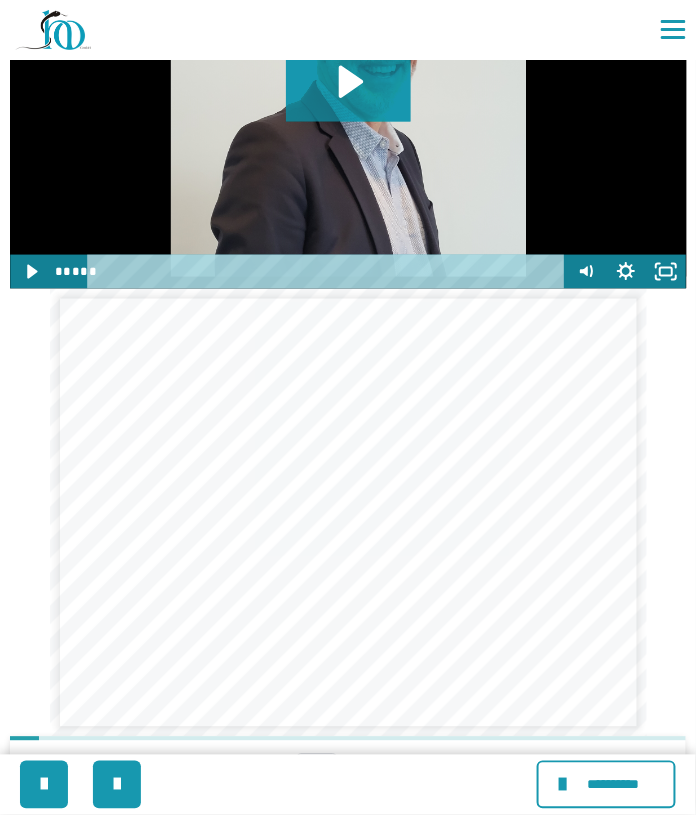 click at bounding box center (329, 272) 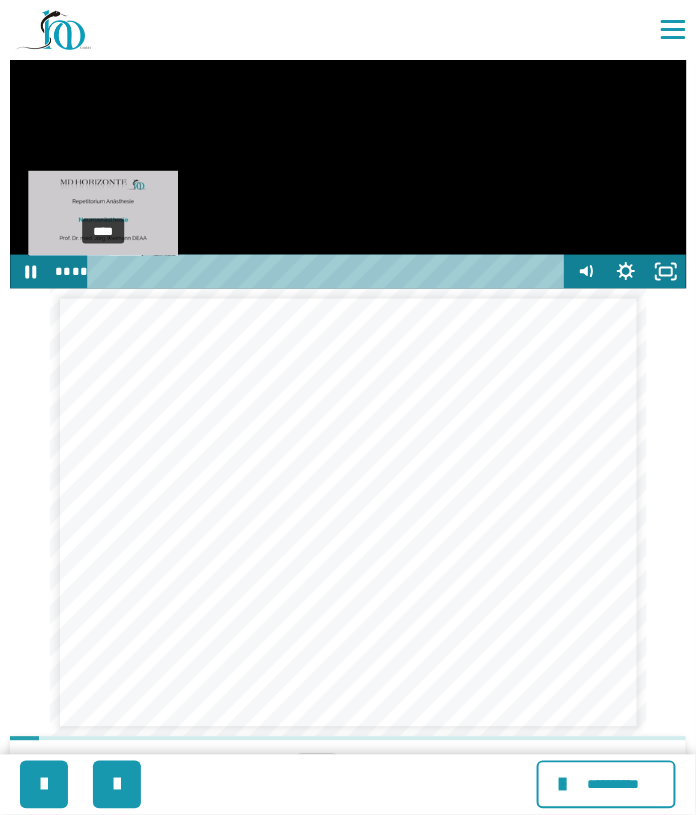 click on "****" at bounding box center (329, 272) 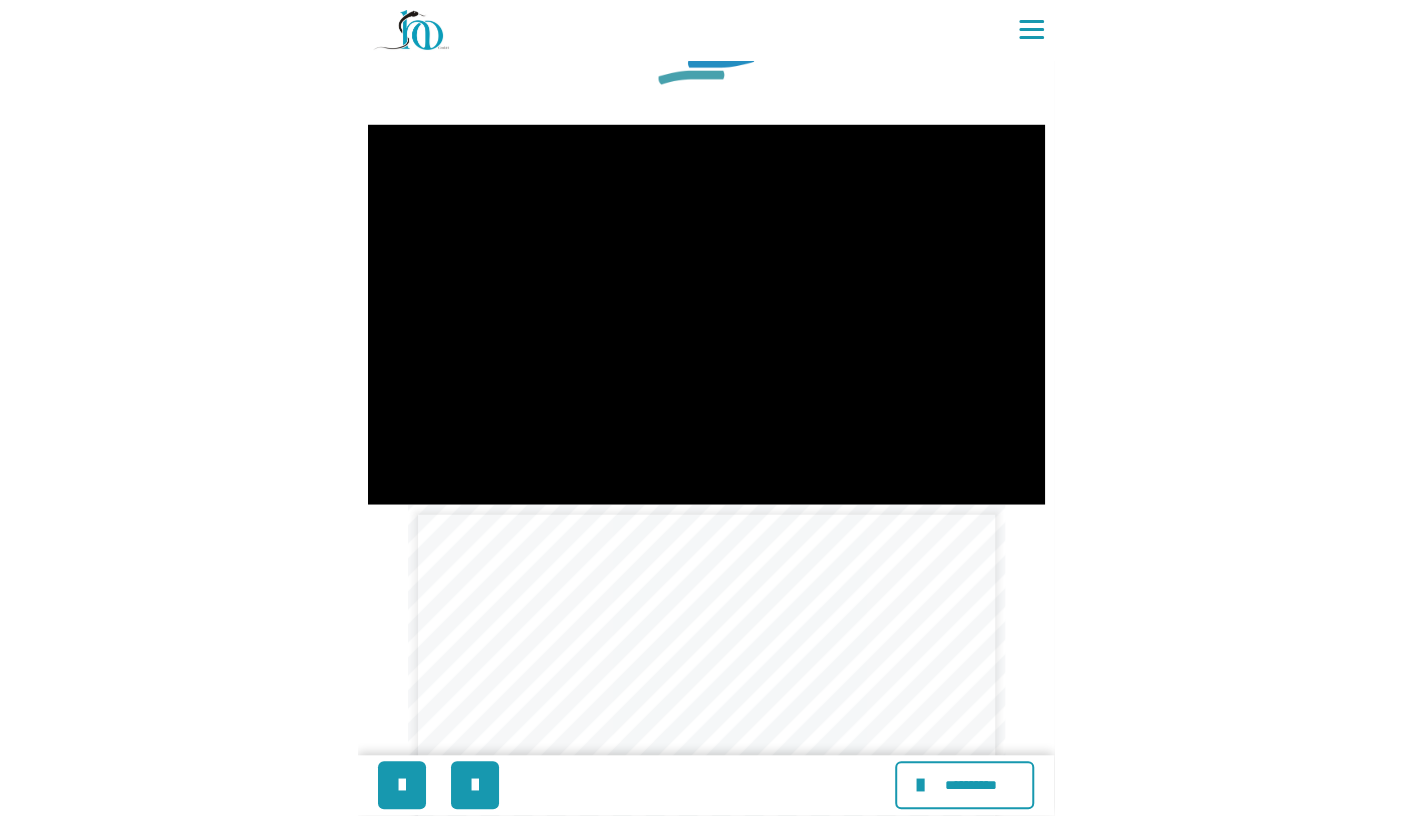 scroll, scrollTop: 1262, scrollLeft: 0, axis: vertical 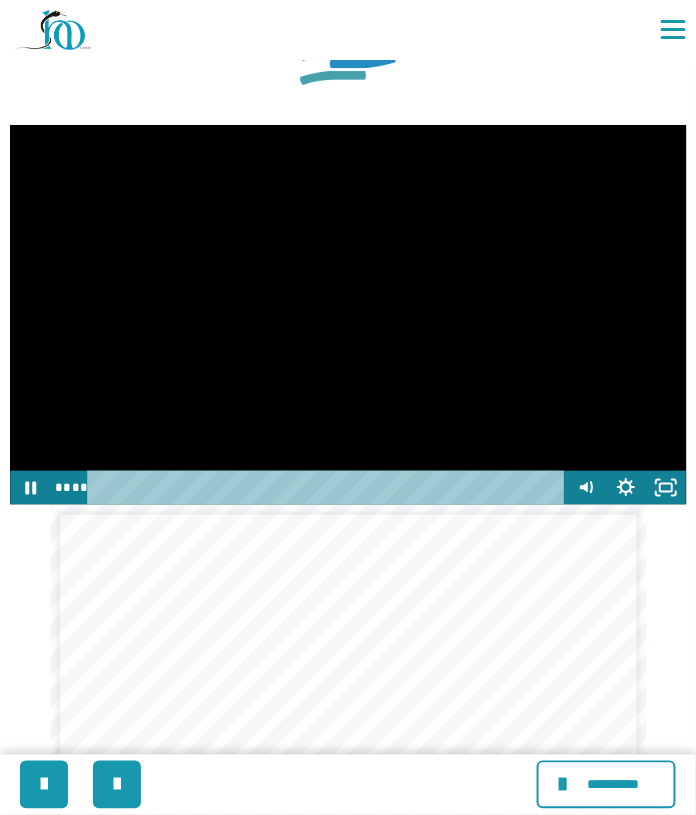 click at bounding box center (348, 315) 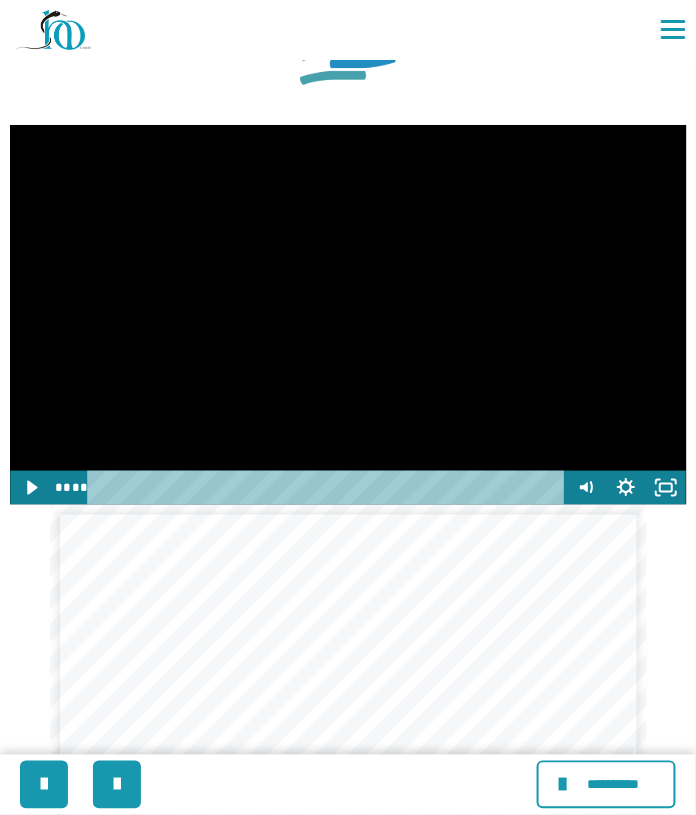 click at bounding box center (348, 315) 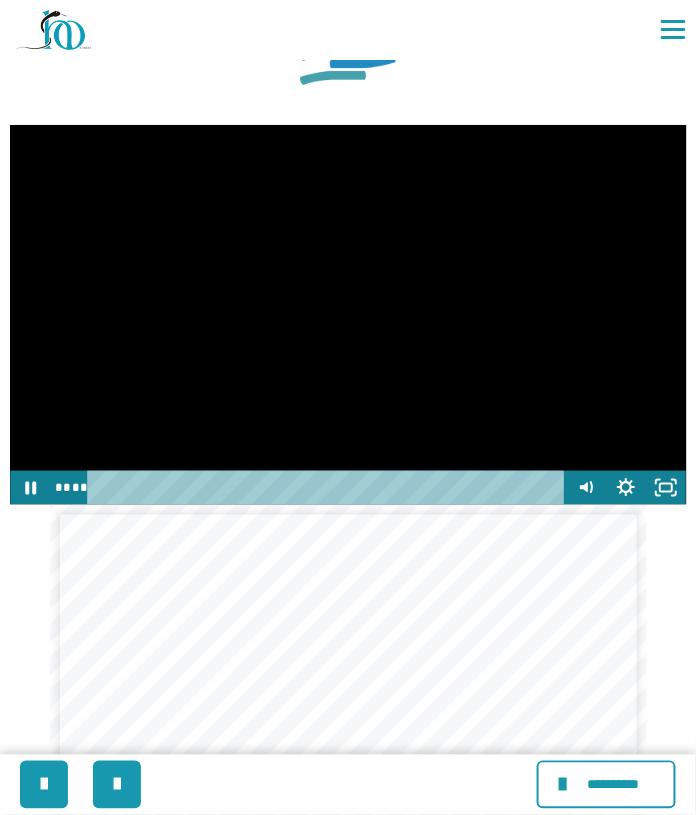 click at bounding box center [348, 315] 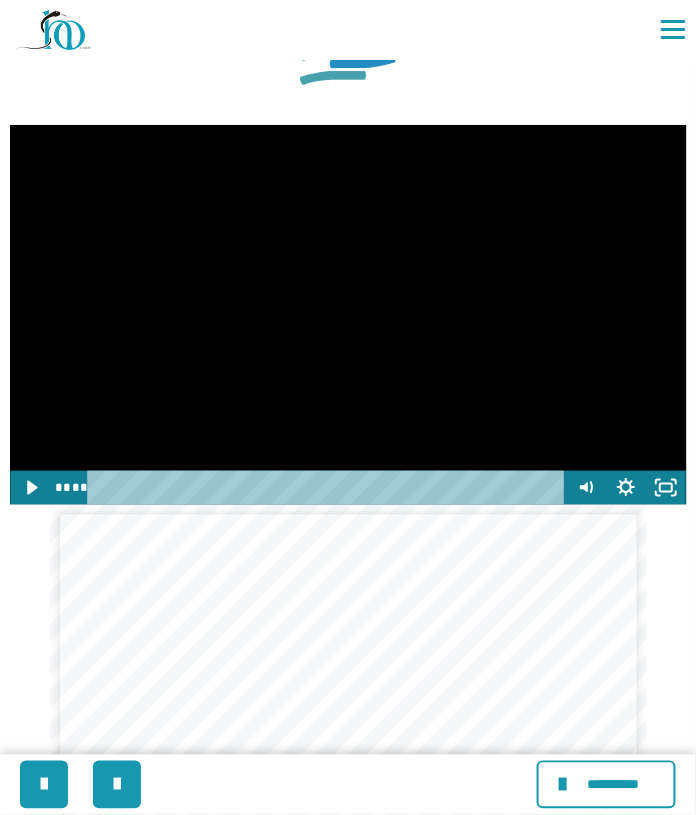 click at bounding box center [348, 315] 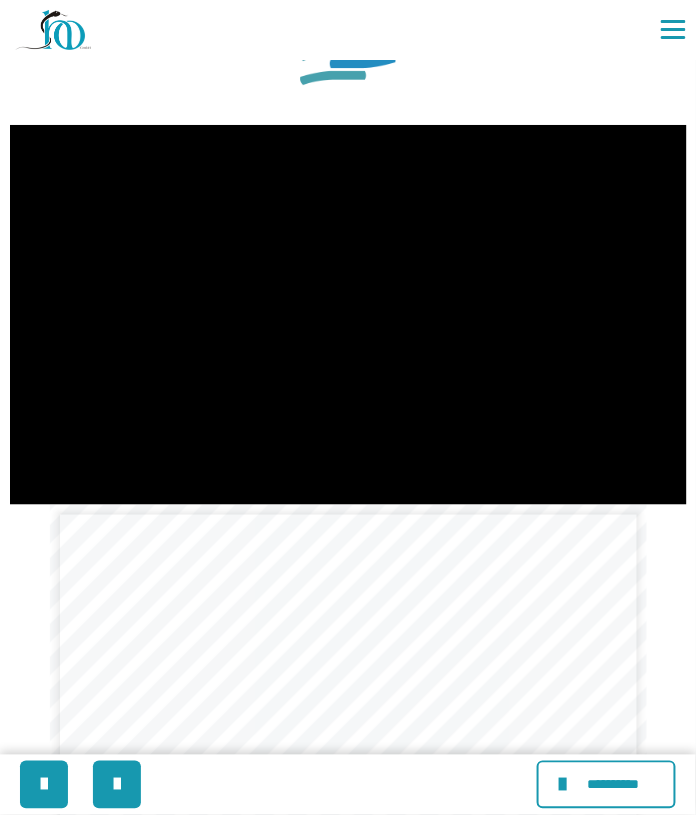 type 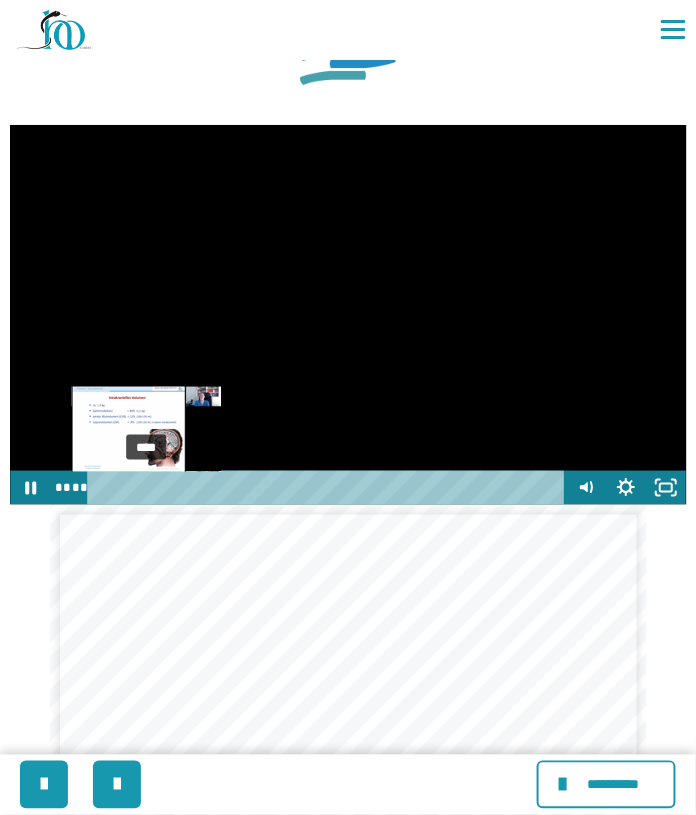 click at bounding box center (145, 488) 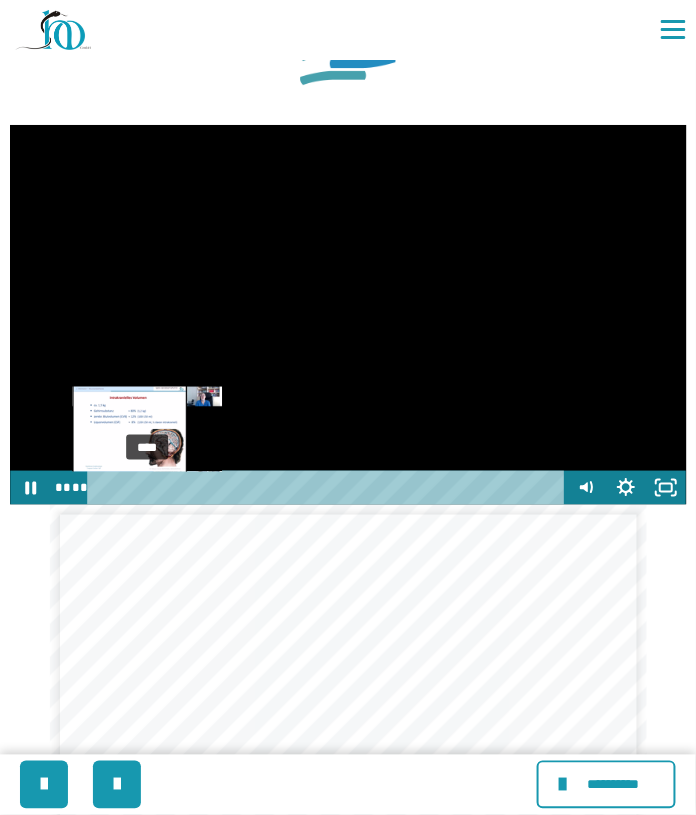 click at bounding box center [146, 488] 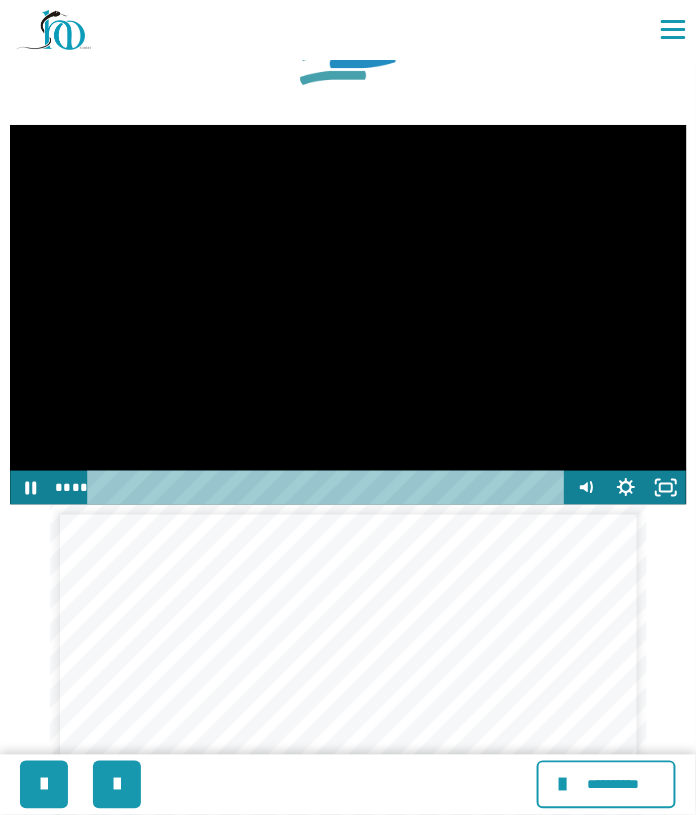 click at bounding box center (348, 315) 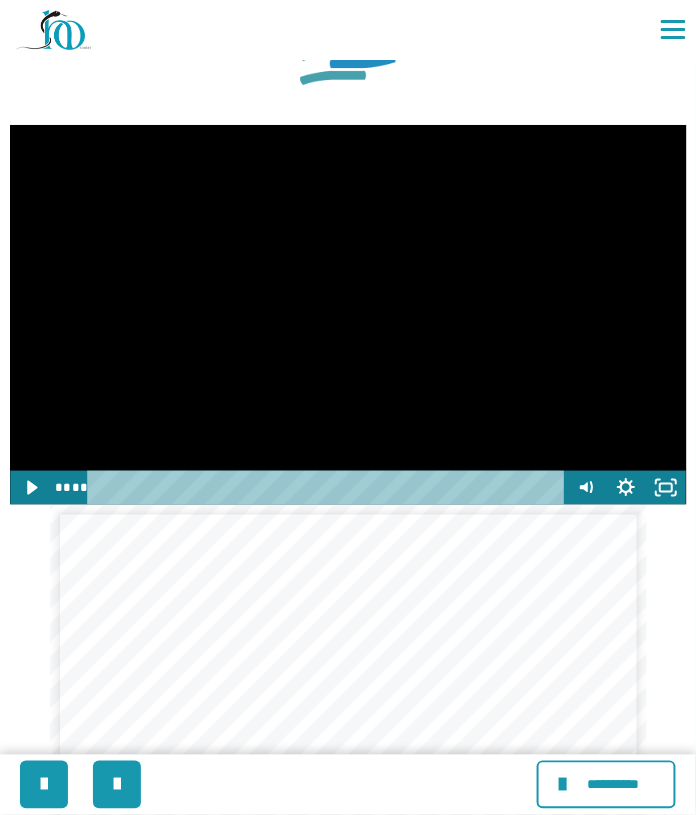 click at bounding box center [348, 315] 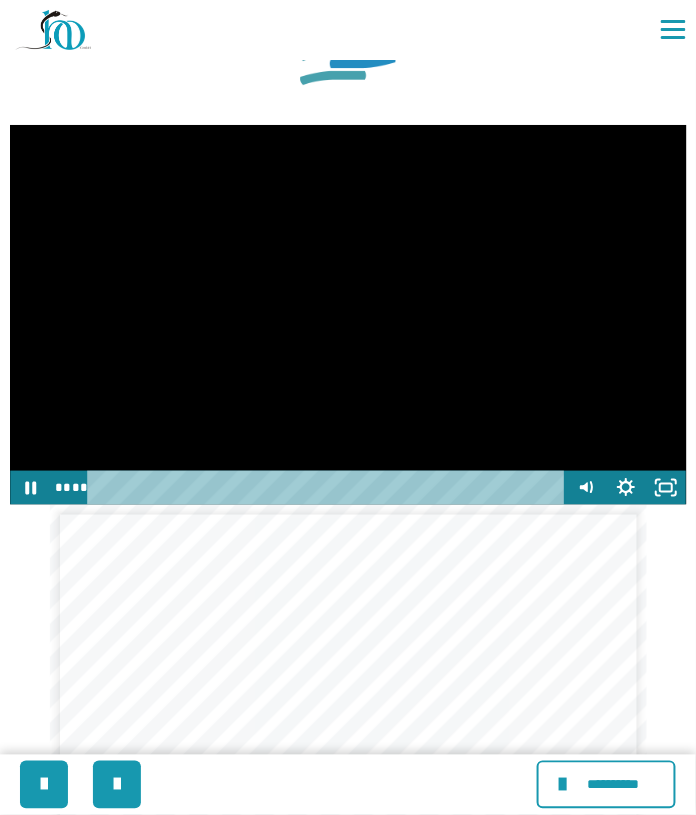 click at bounding box center (348, 315) 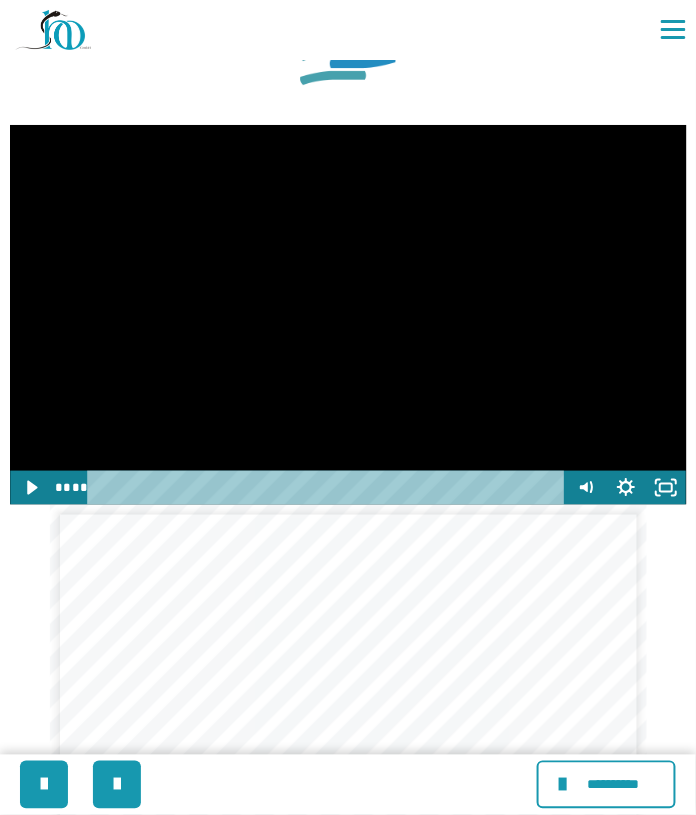 click at bounding box center [348, 315] 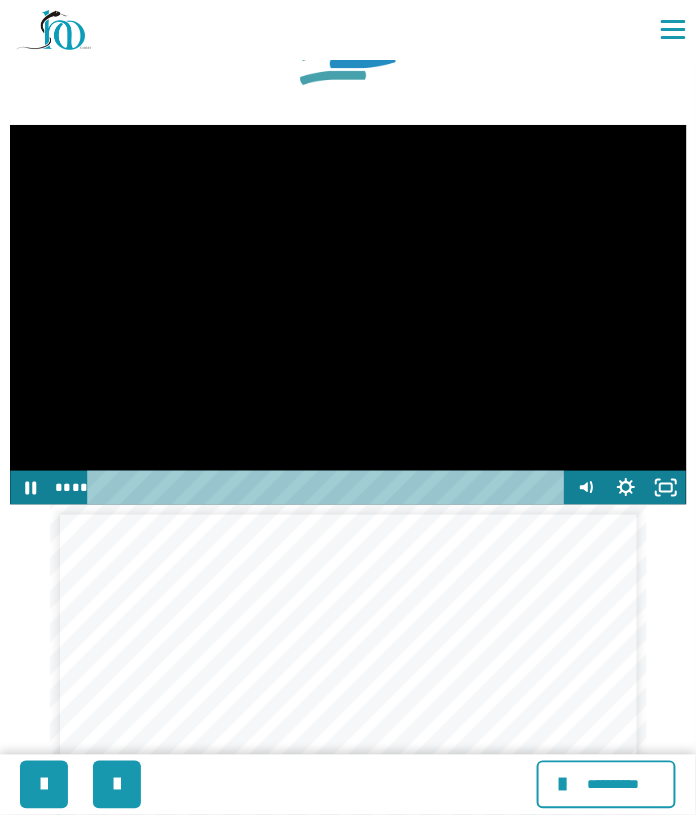 click at bounding box center [348, 315] 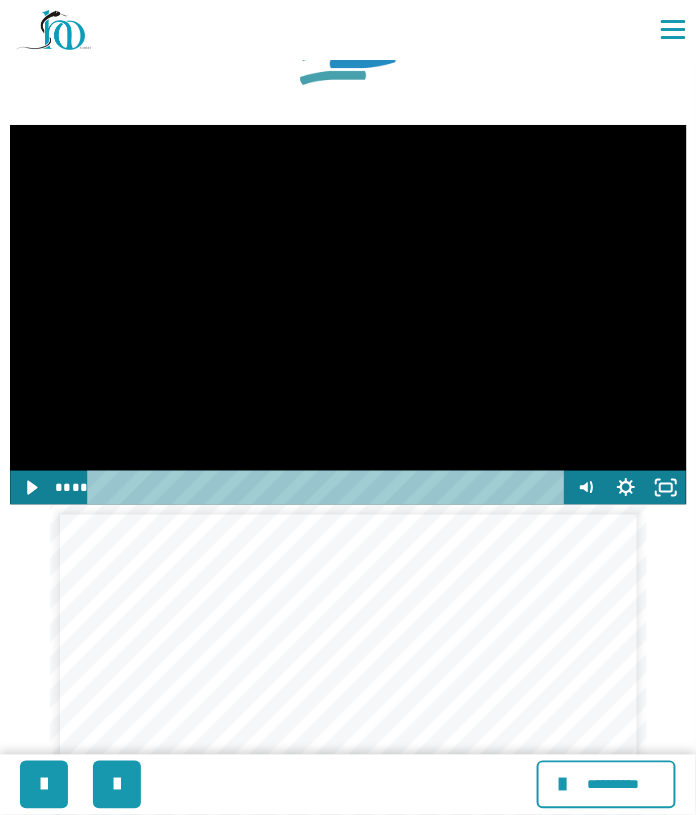 click at bounding box center [348, 315] 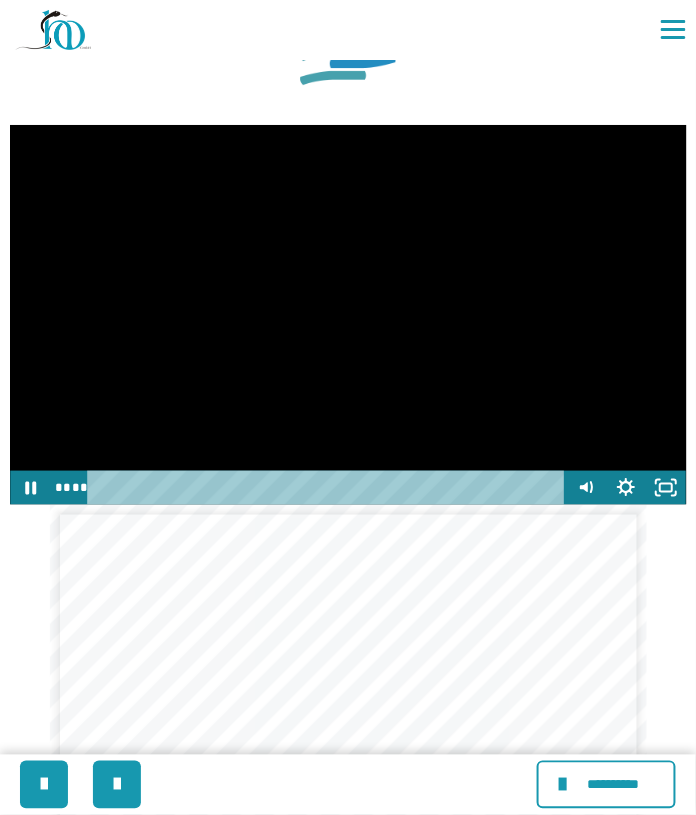 click at bounding box center (348, 315) 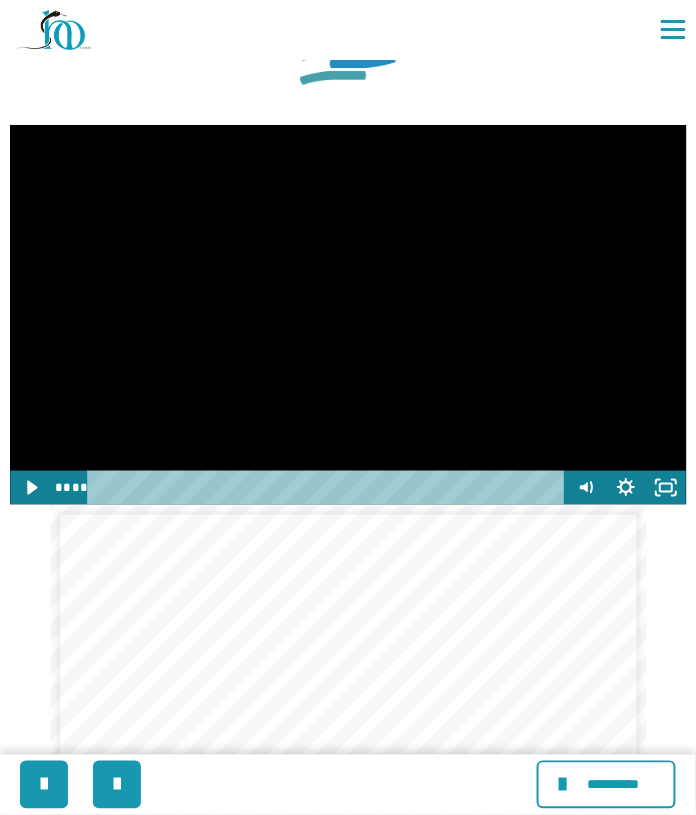 click at bounding box center [348, 315] 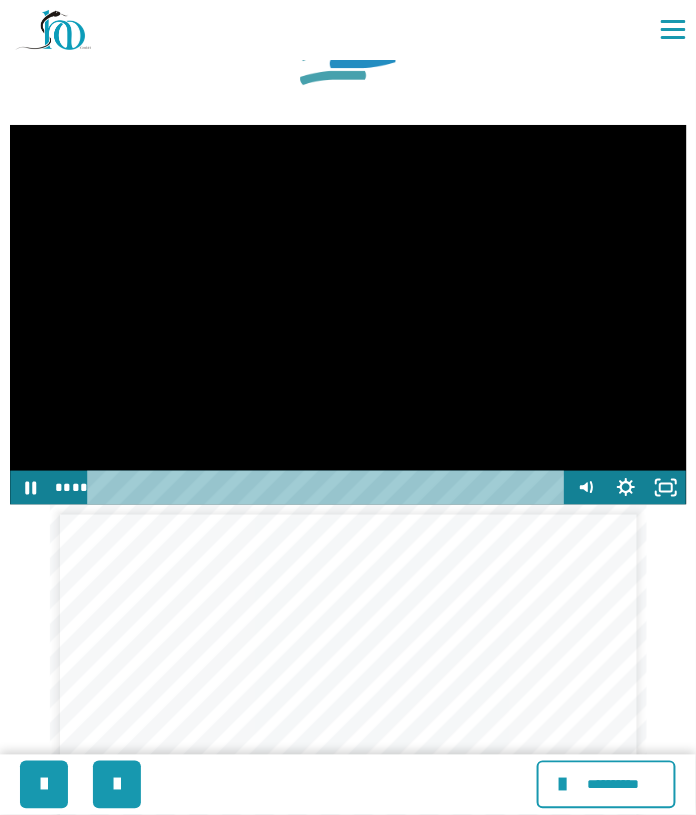 click at bounding box center [348, 315] 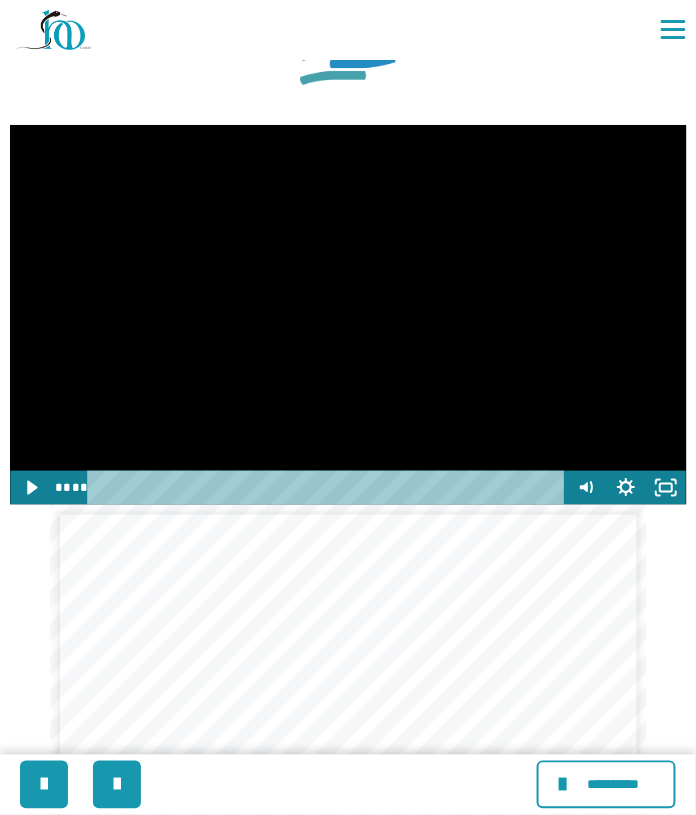 click at bounding box center (348, 315) 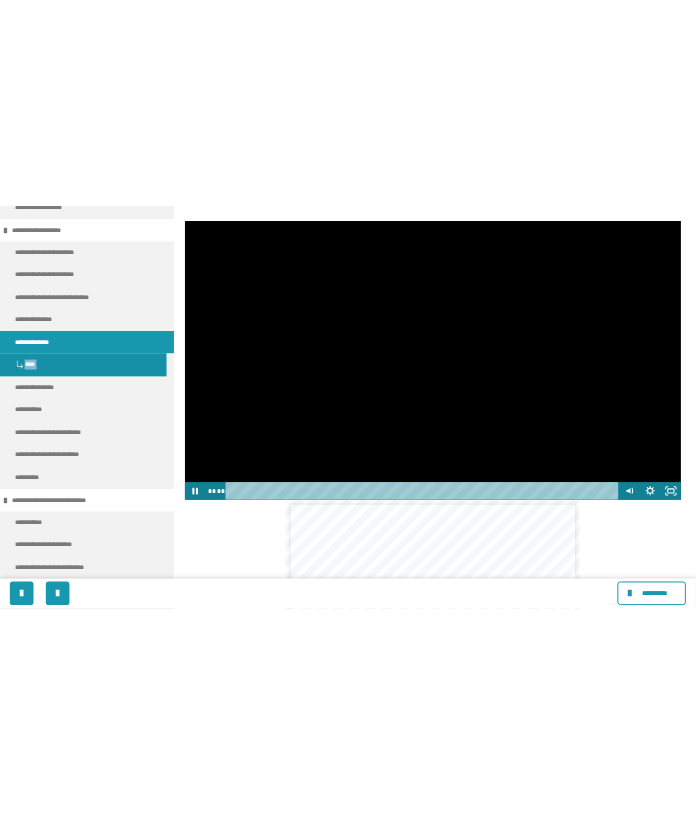 scroll, scrollTop: 1489, scrollLeft: 0, axis: vertical 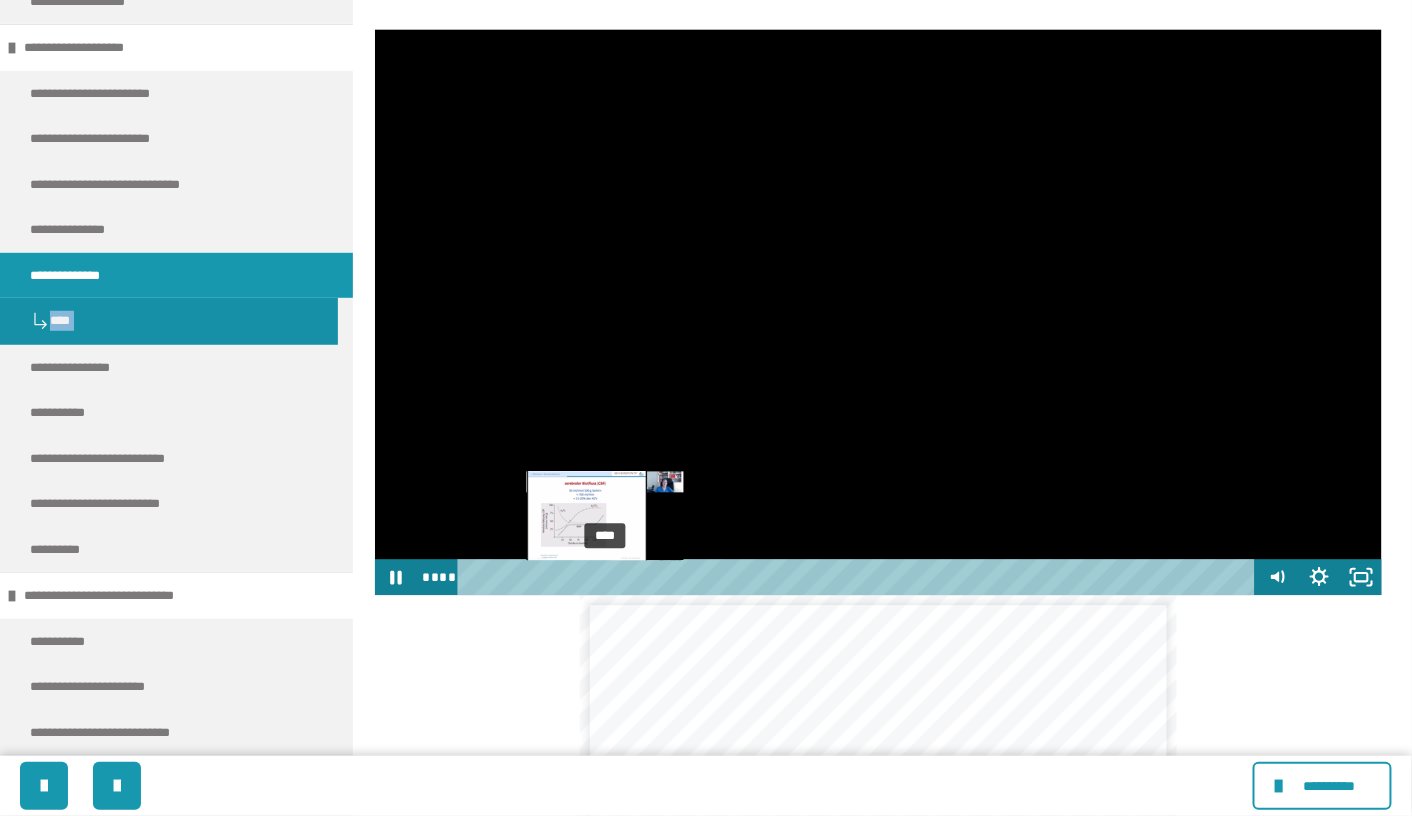 click at bounding box center [605, 577] 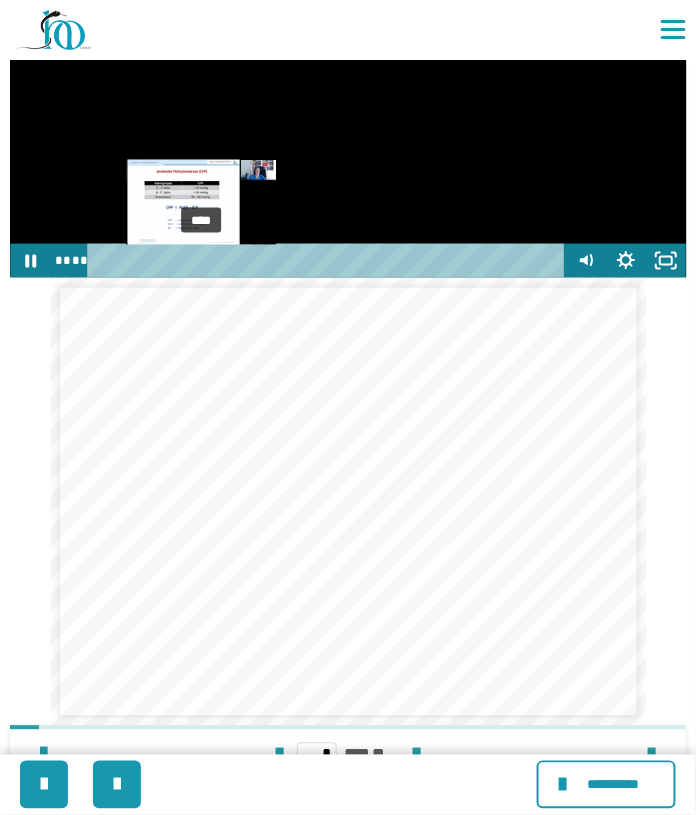 click at bounding box center [201, 261] 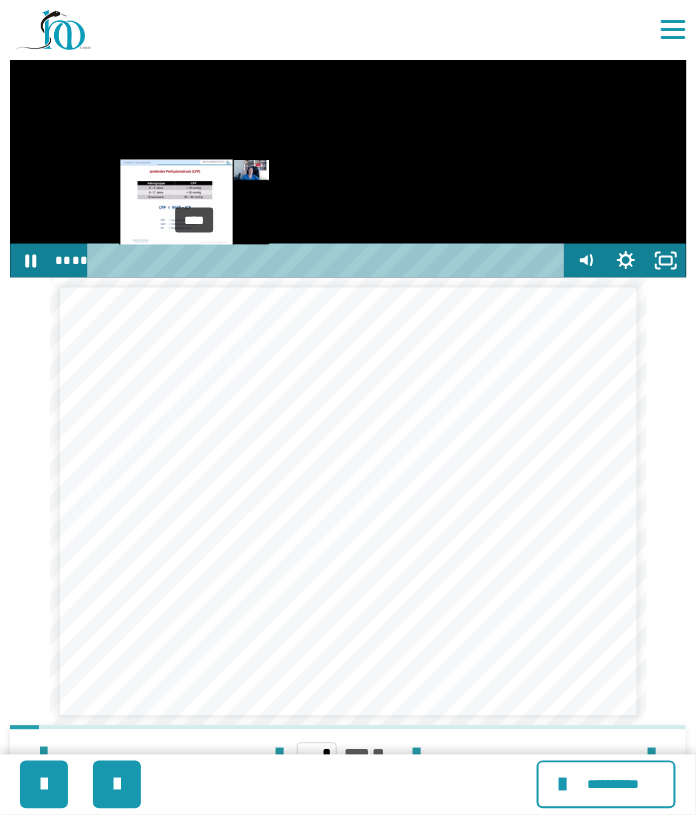 click on "****" at bounding box center [329, 261] 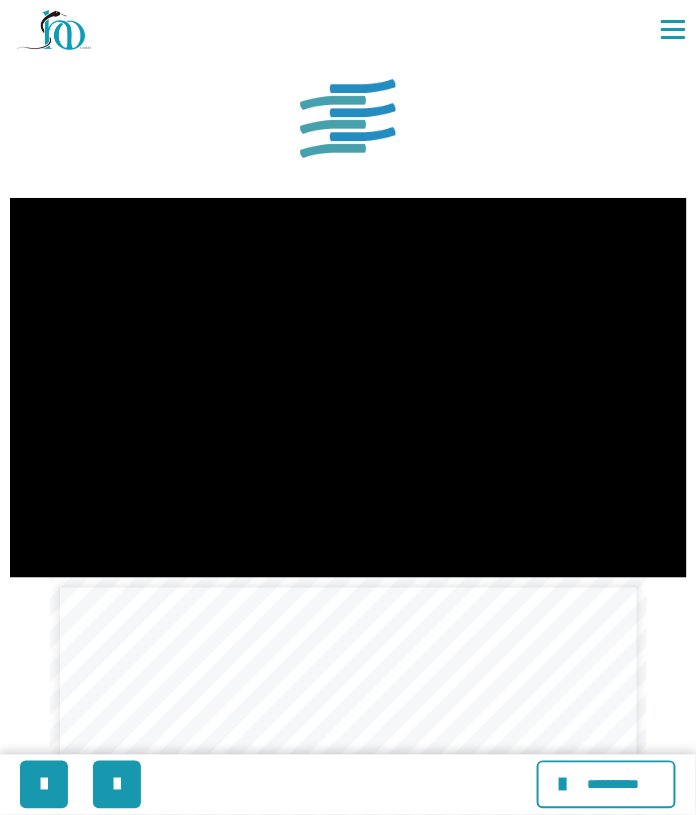 scroll, scrollTop: 1188, scrollLeft: 0, axis: vertical 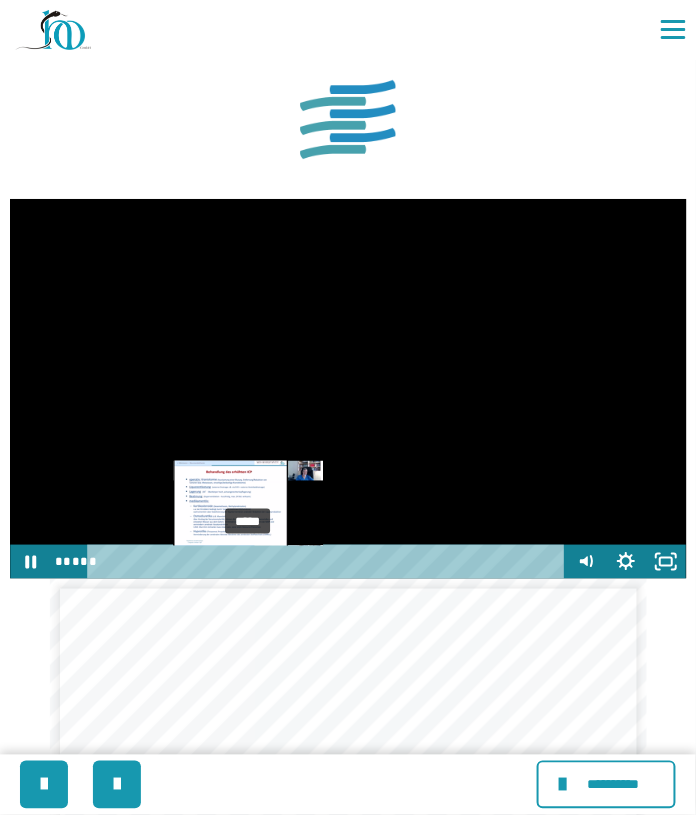 click at bounding box center [248, 562] 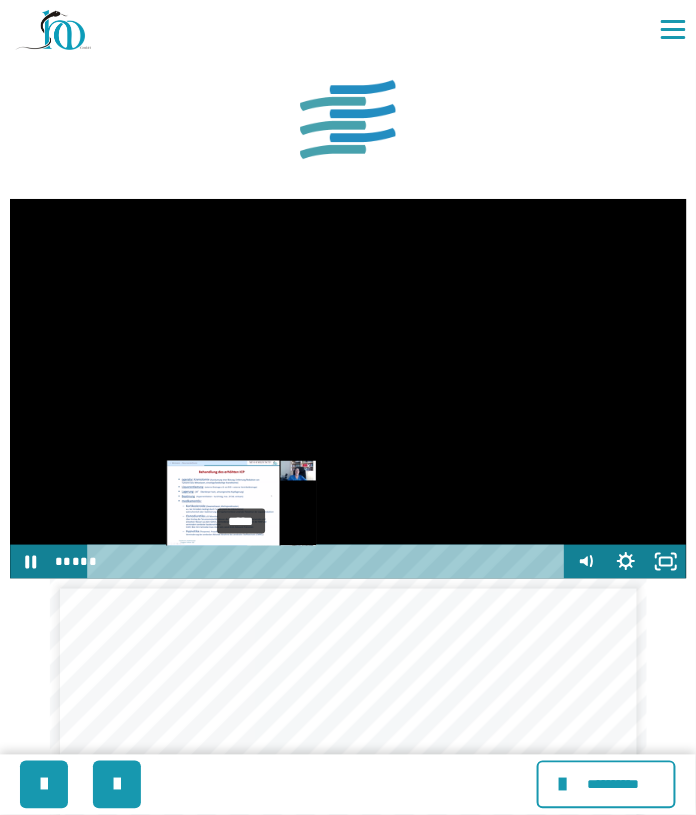 click on "*****" at bounding box center [329, 562] 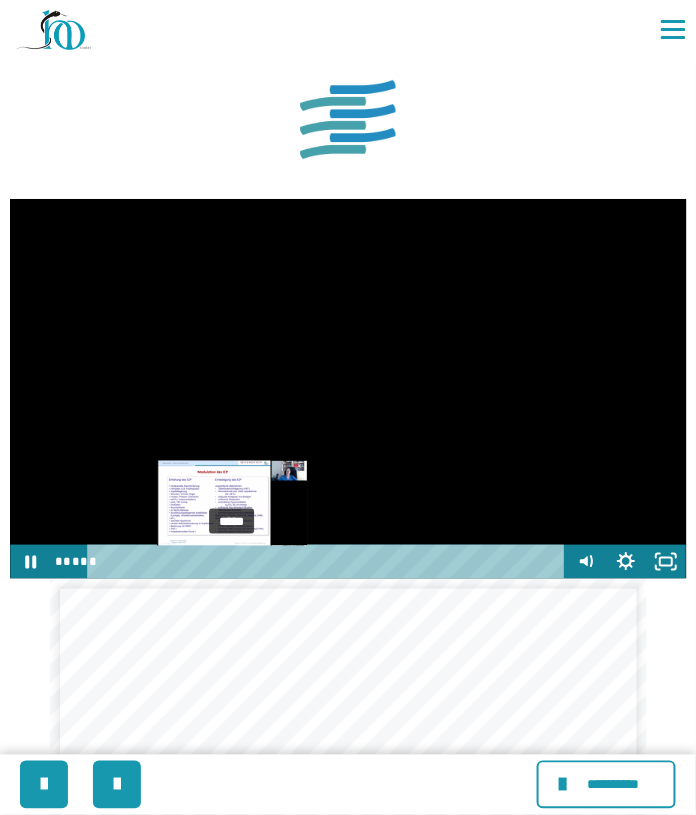 click on "*****" at bounding box center [329, 562] 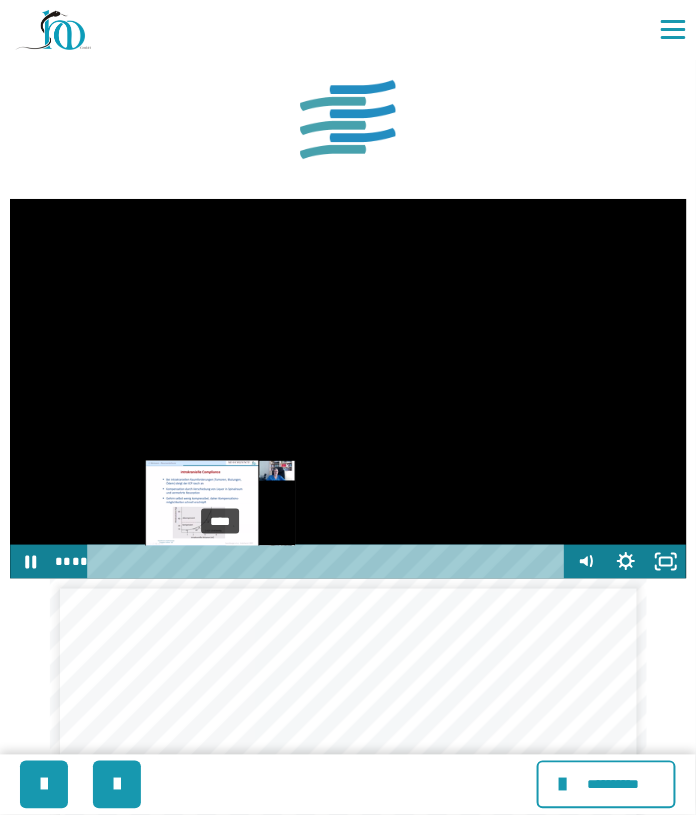 click on "****" at bounding box center (329, 562) 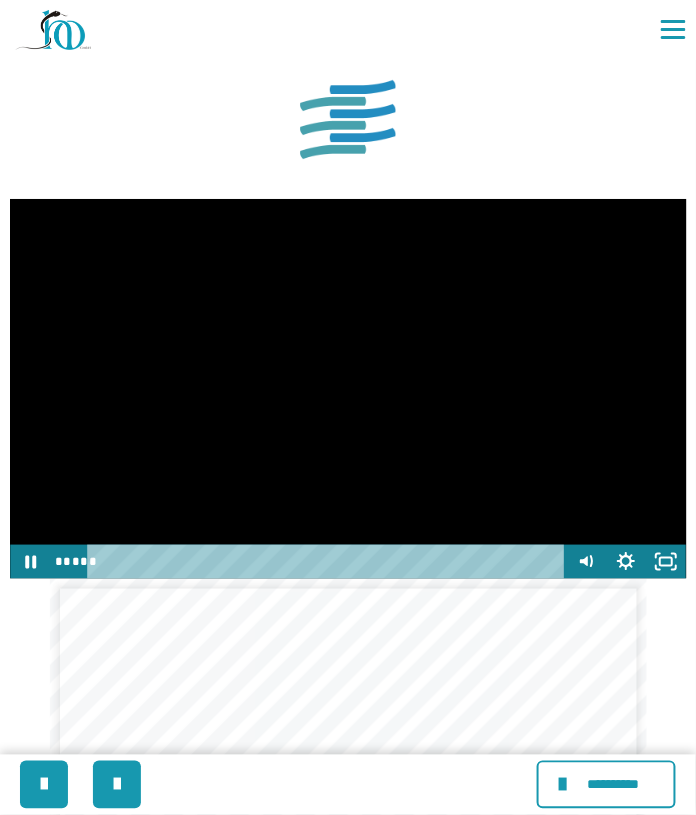 click at bounding box center [348, 389] 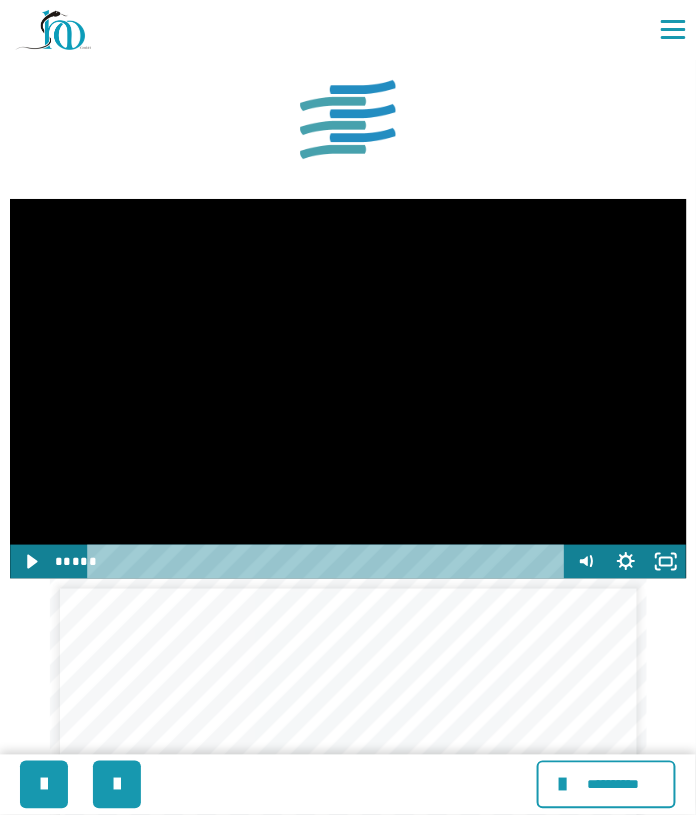 click at bounding box center [348, 389] 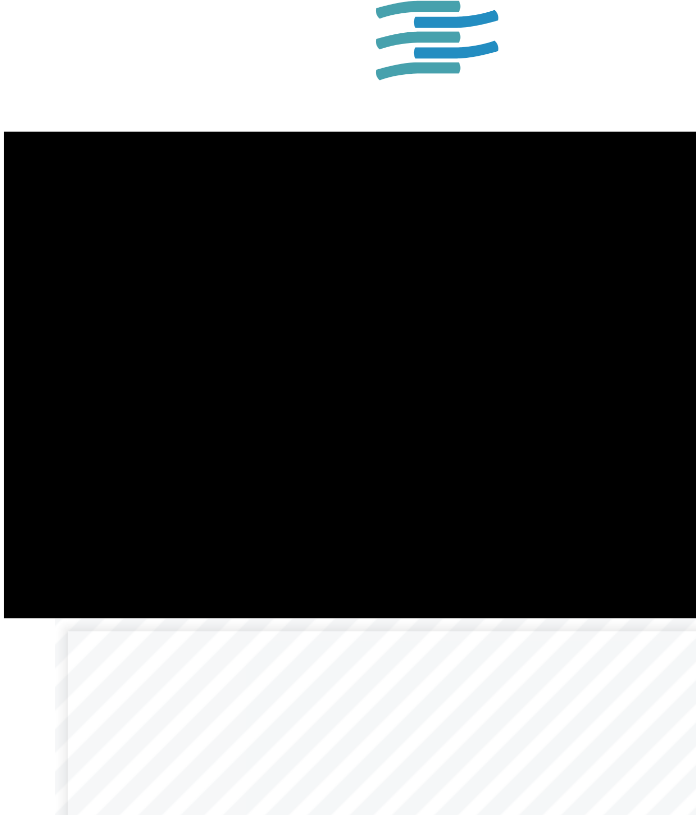scroll, scrollTop: 1188, scrollLeft: 0, axis: vertical 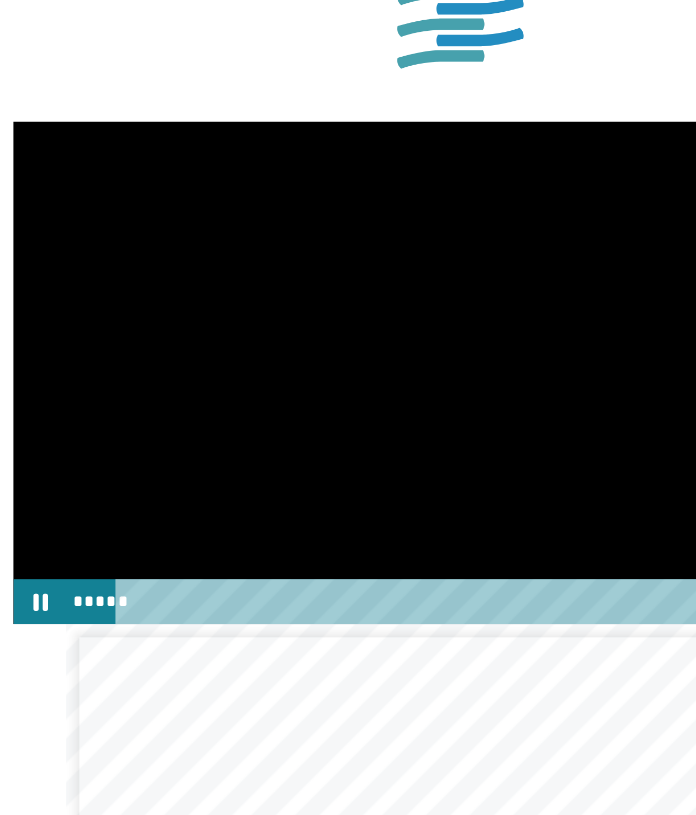 click at bounding box center [348, 389] 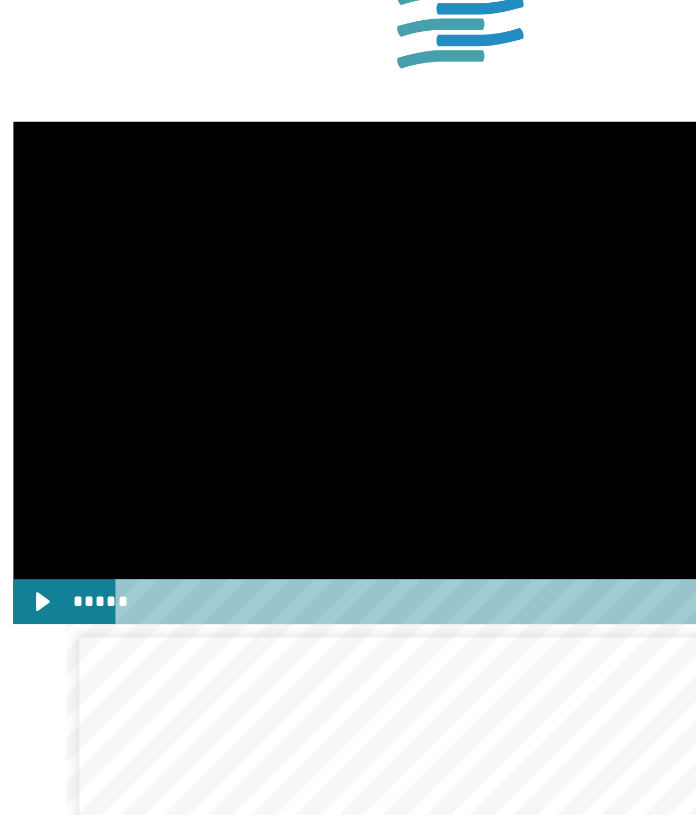 click at bounding box center [348, 389] 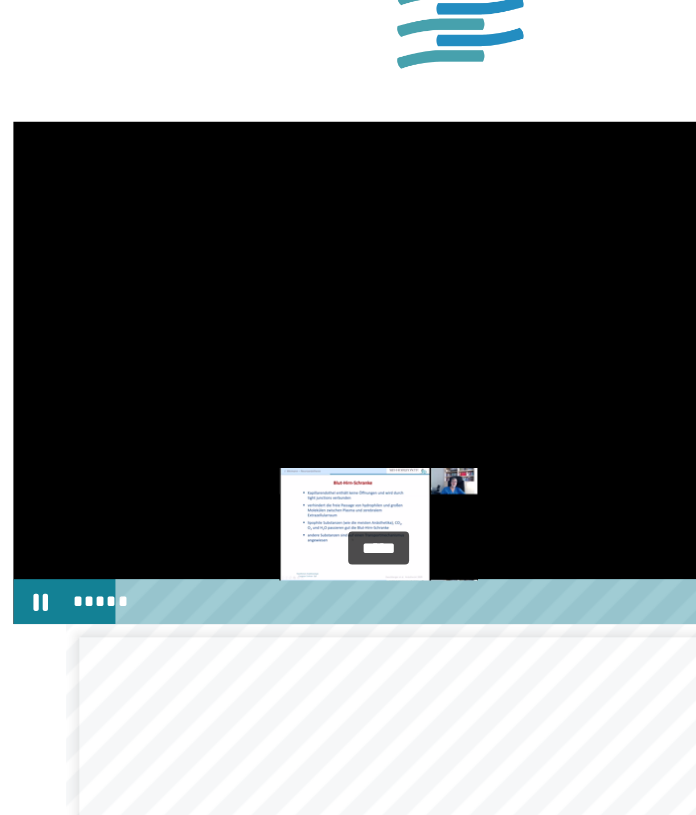 click at bounding box center (292, 562) 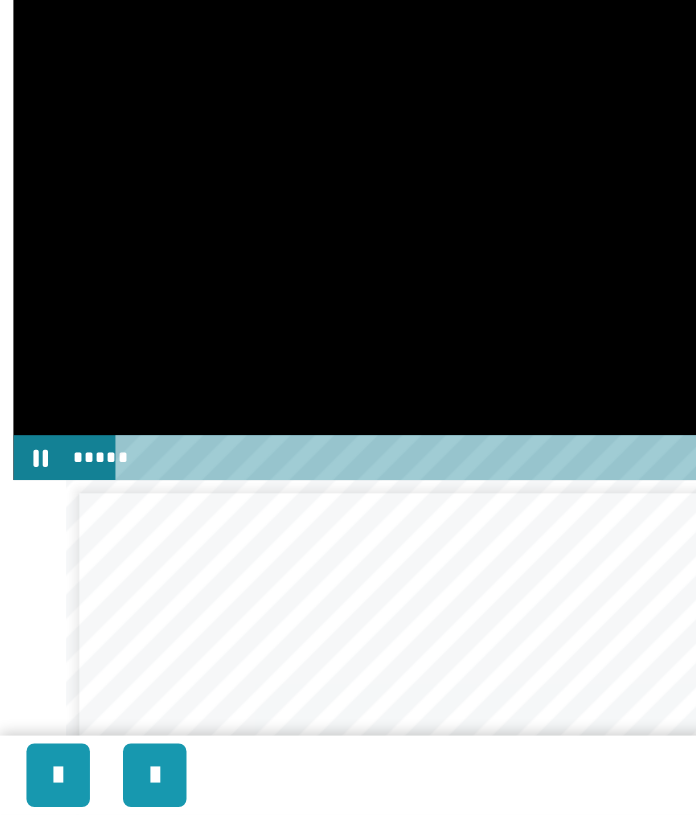 scroll, scrollTop: 1209, scrollLeft: 0, axis: vertical 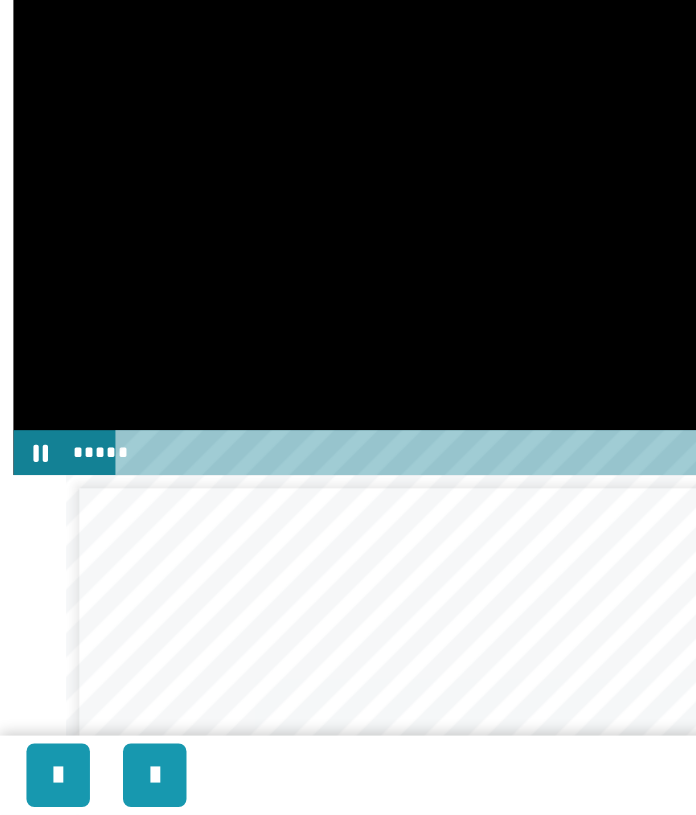 click at bounding box center [348, 368] 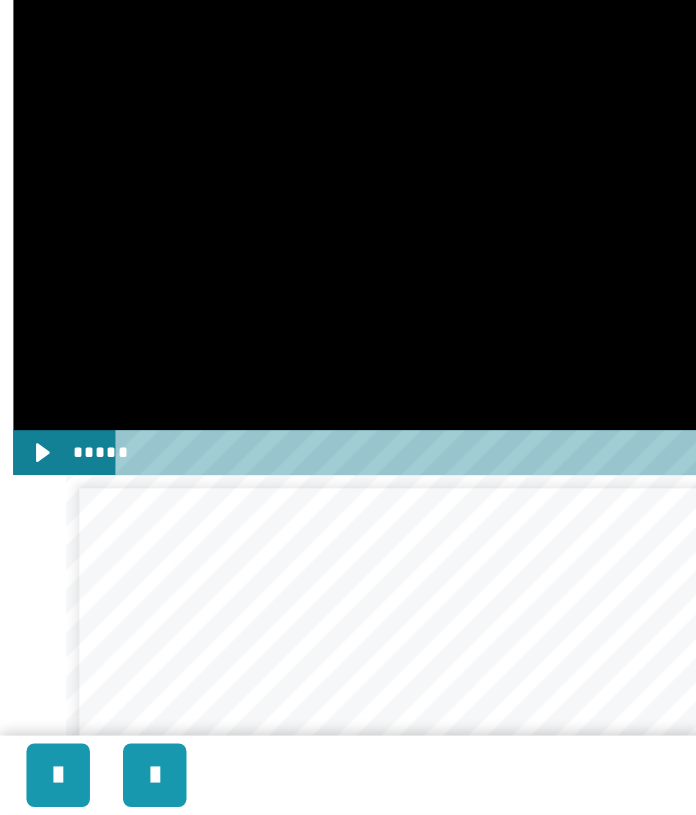 click at bounding box center (348, 368) 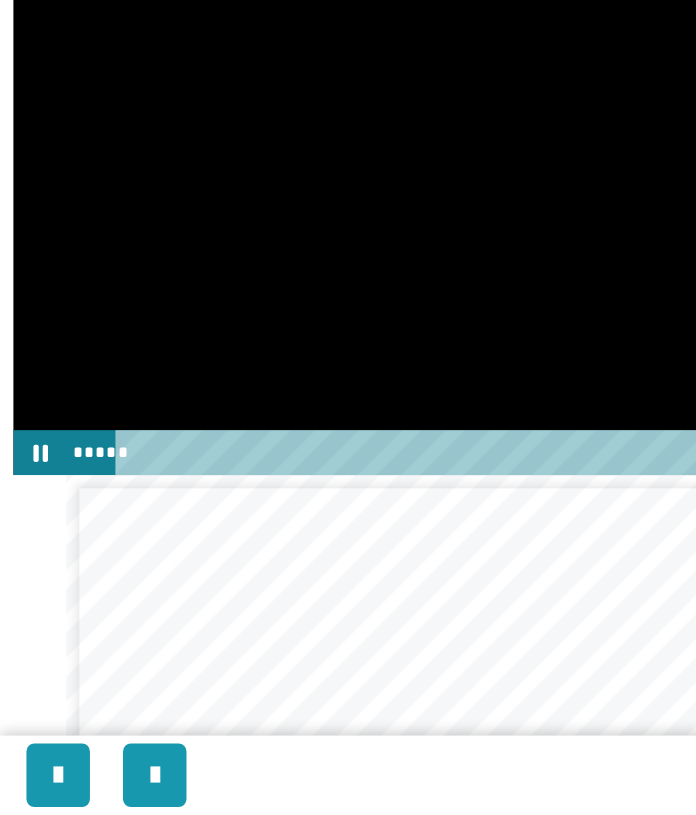 click at bounding box center [348, 368] 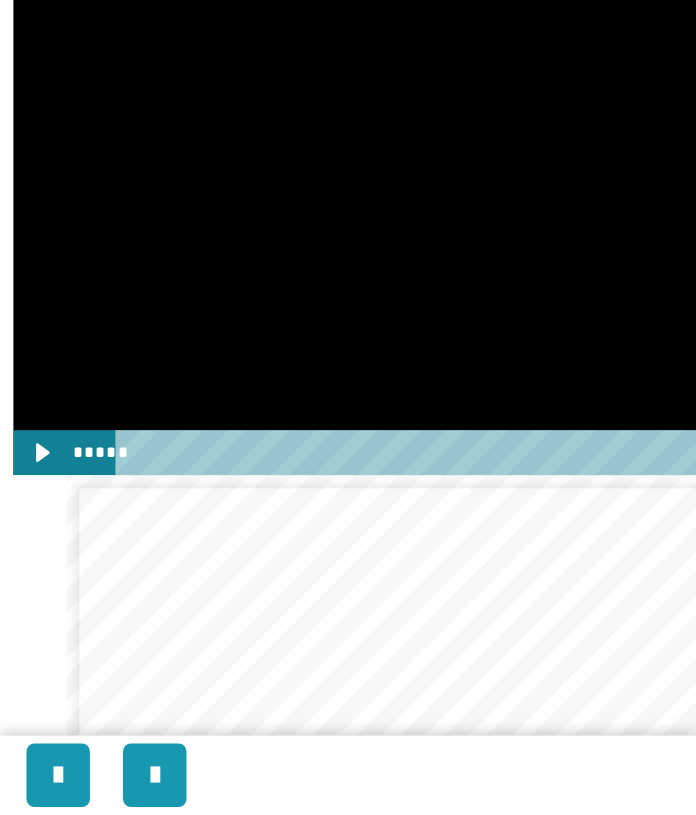 click at bounding box center [348, 368] 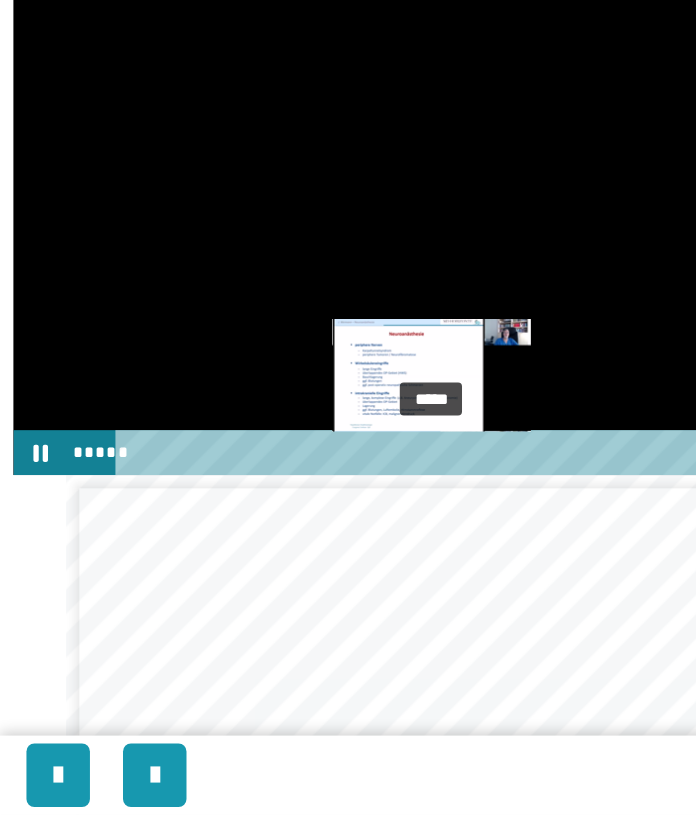 click at bounding box center [329, 541] 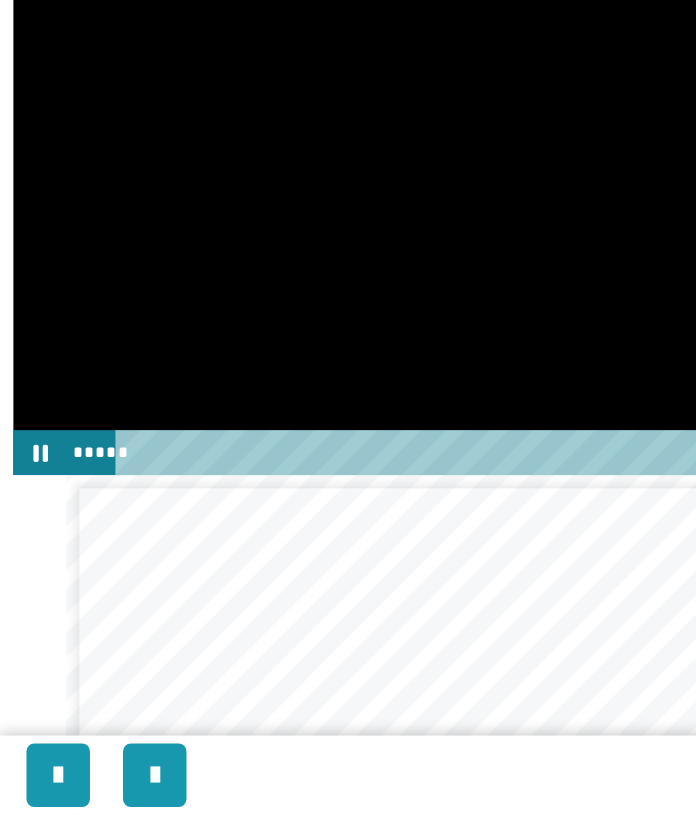 click at bounding box center [348, 368] 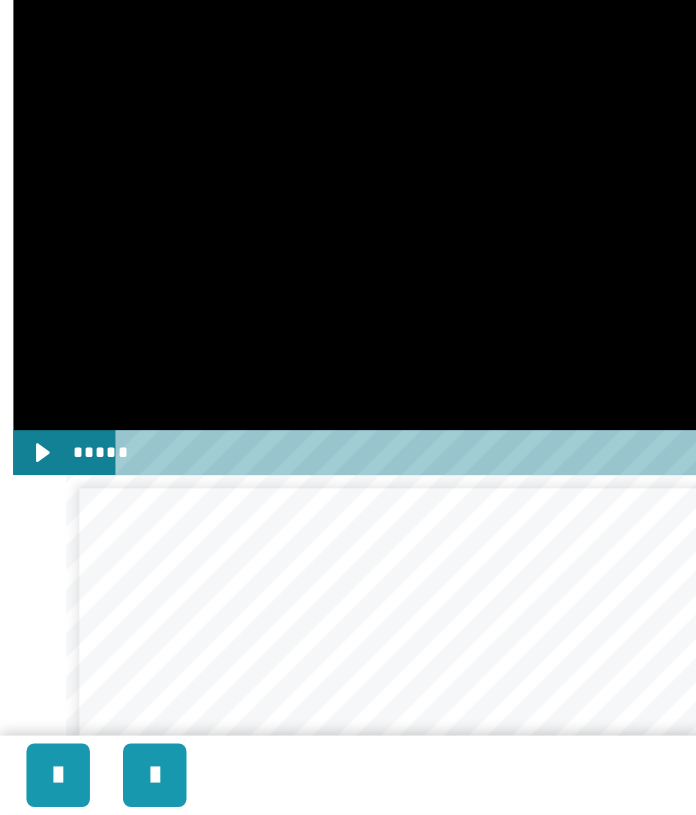 click at bounding box center (348, 368) 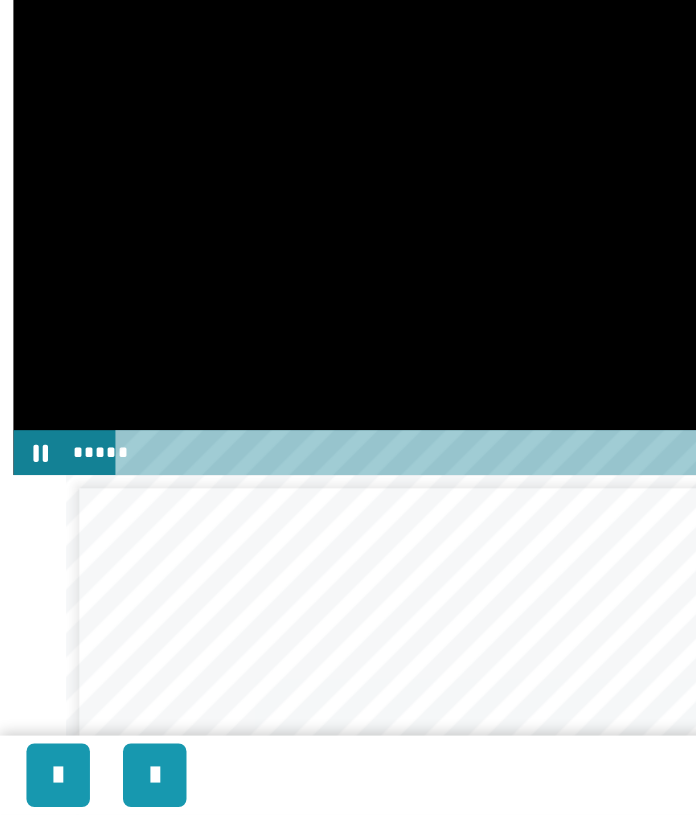 click at bounding box center (348, 368) 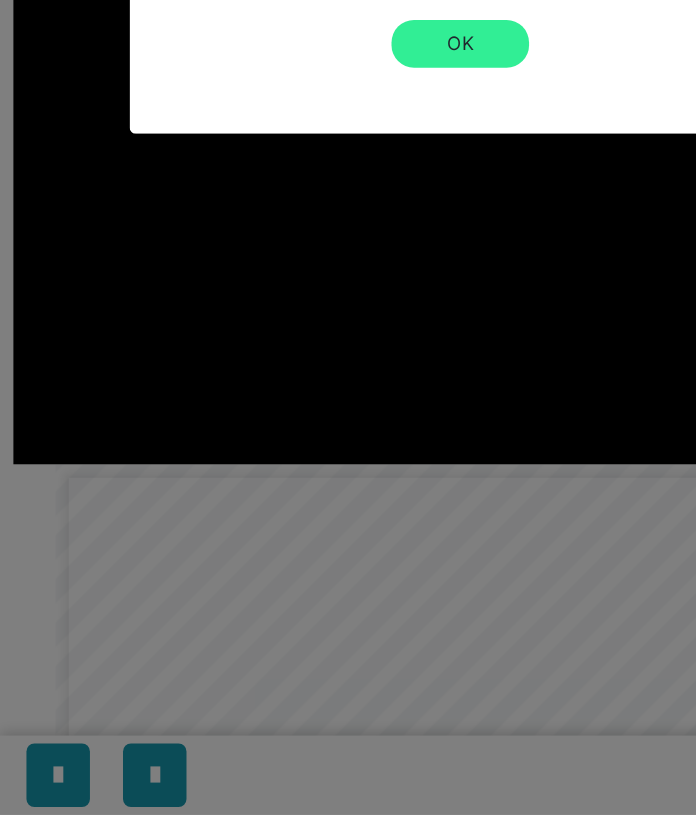 click on "OK" at bounding box center [348, 232] 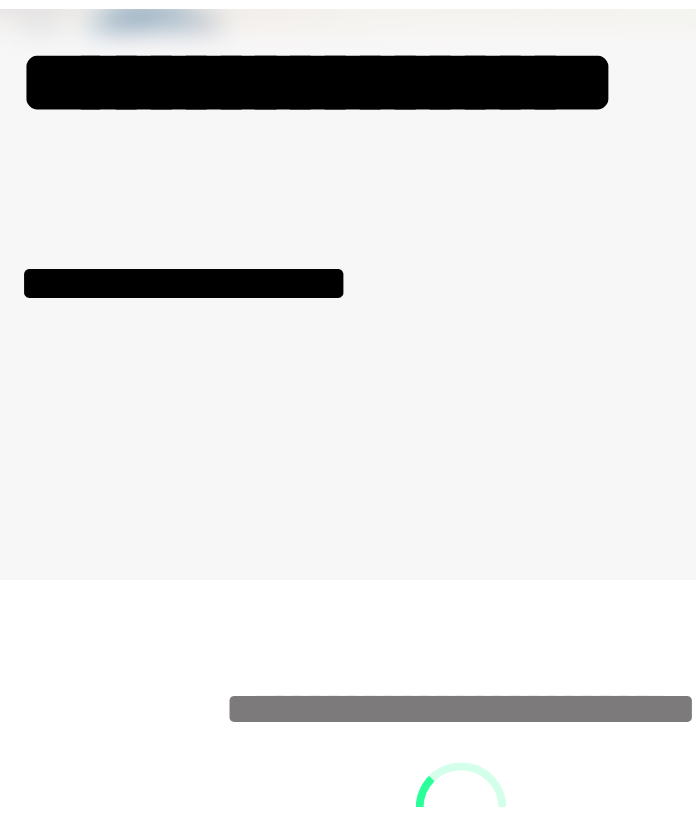scroll, scrollTop: 629, scrollLeft: 0, axis: vertical 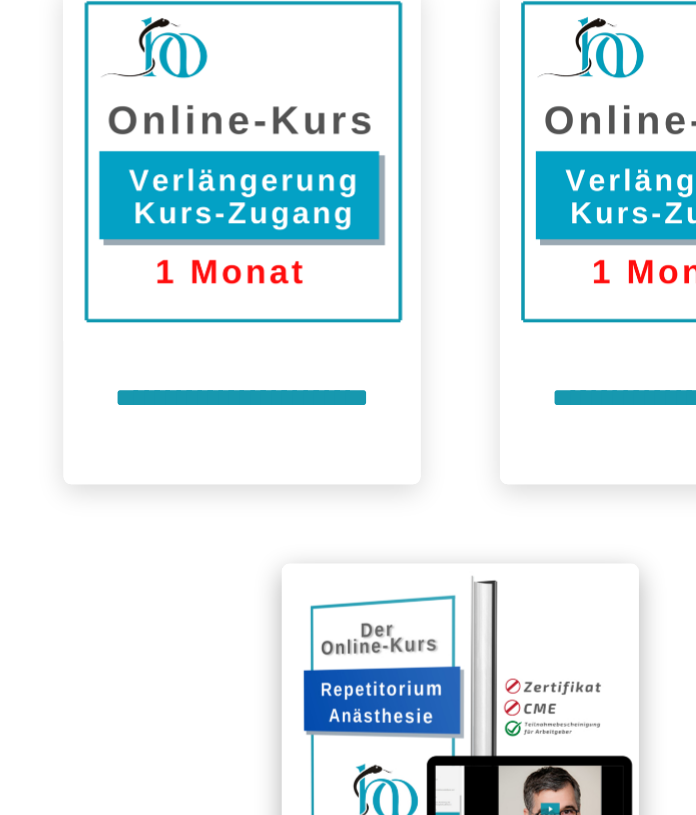 click at bounding box center (348, 760) 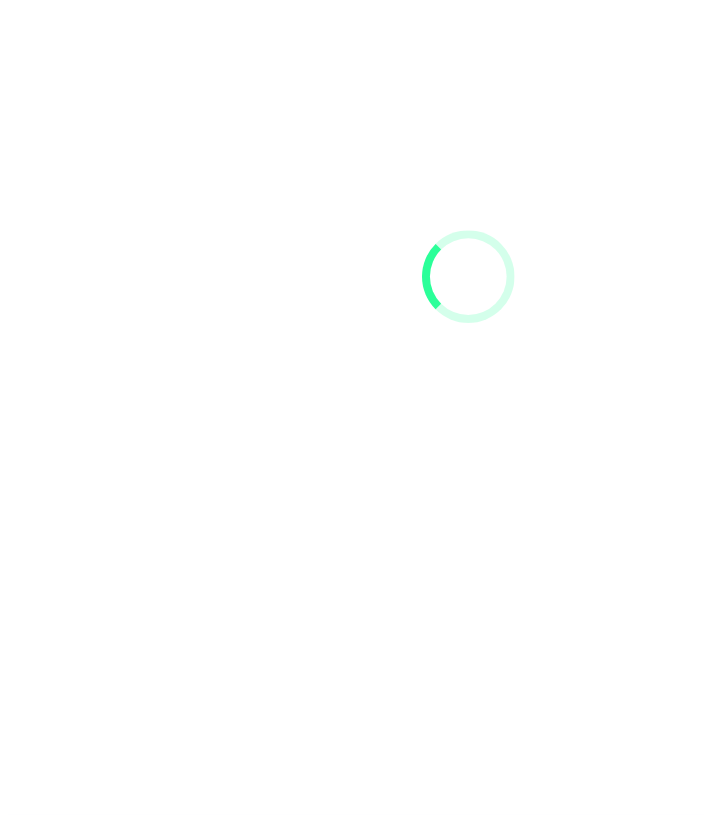 scroll, scrollTop: 0, scrollLeft: 0, axis: both 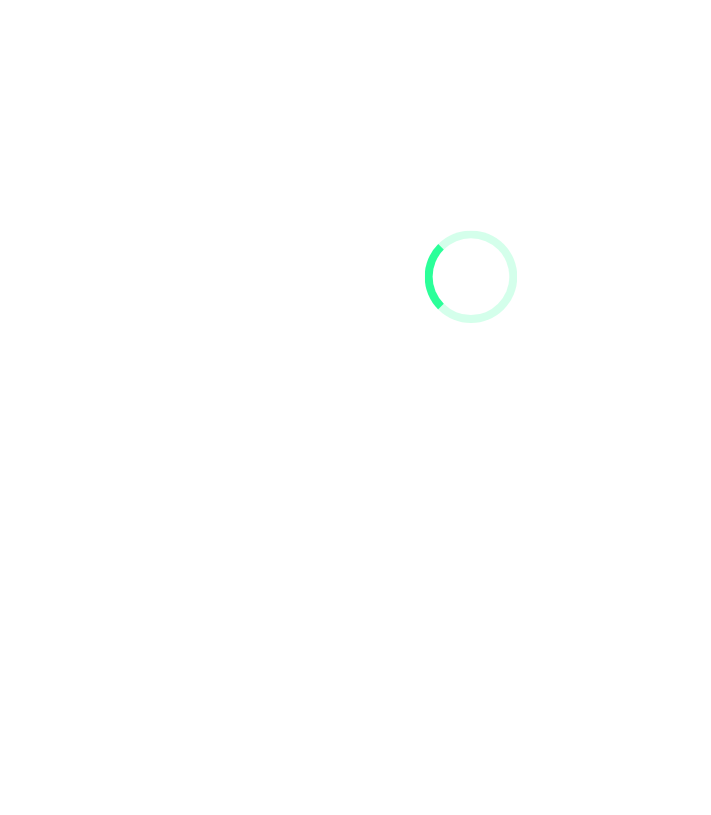 click at bounding box center [355, 407] 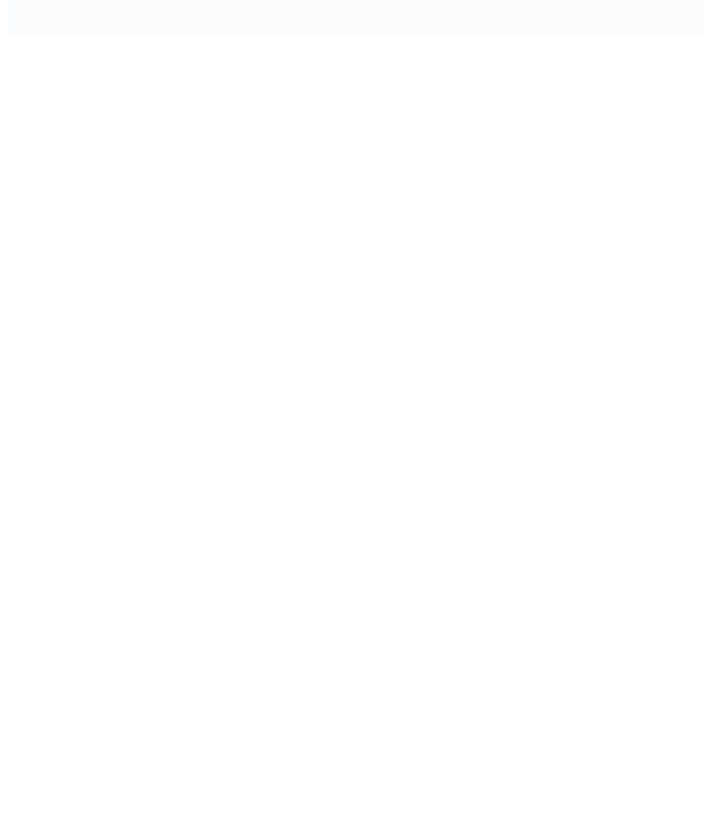 scroll, scrollTop: 0, scrollLeft: 0, axis: both 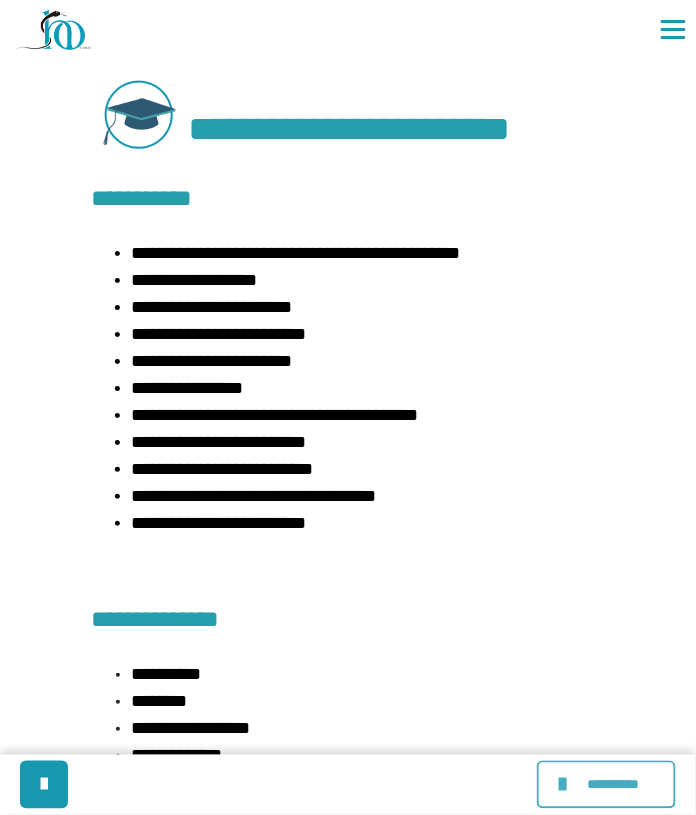 click at bounding box center [565, 785] 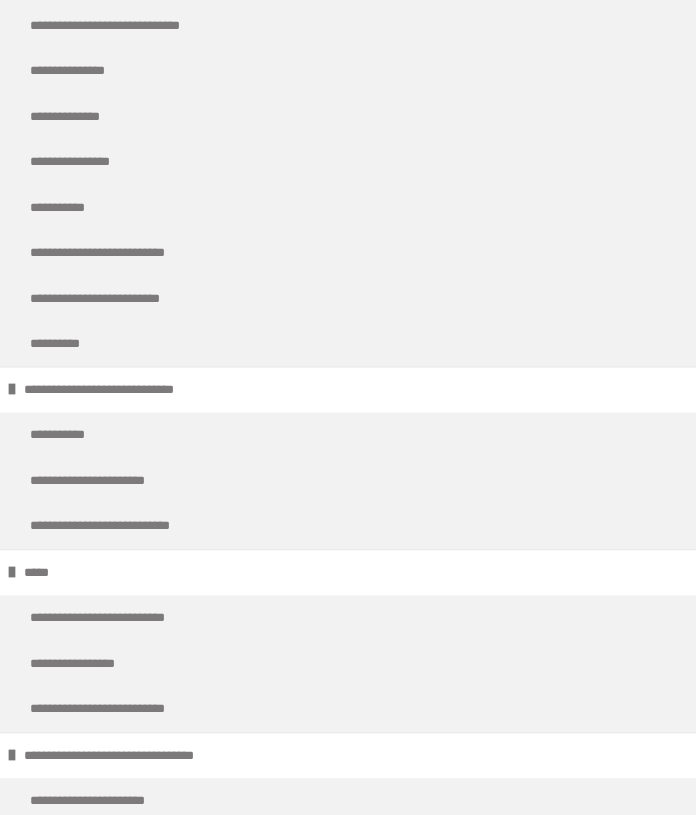 scroll, scrollTop: 2694, scrollLeft: 0, axis: vertical 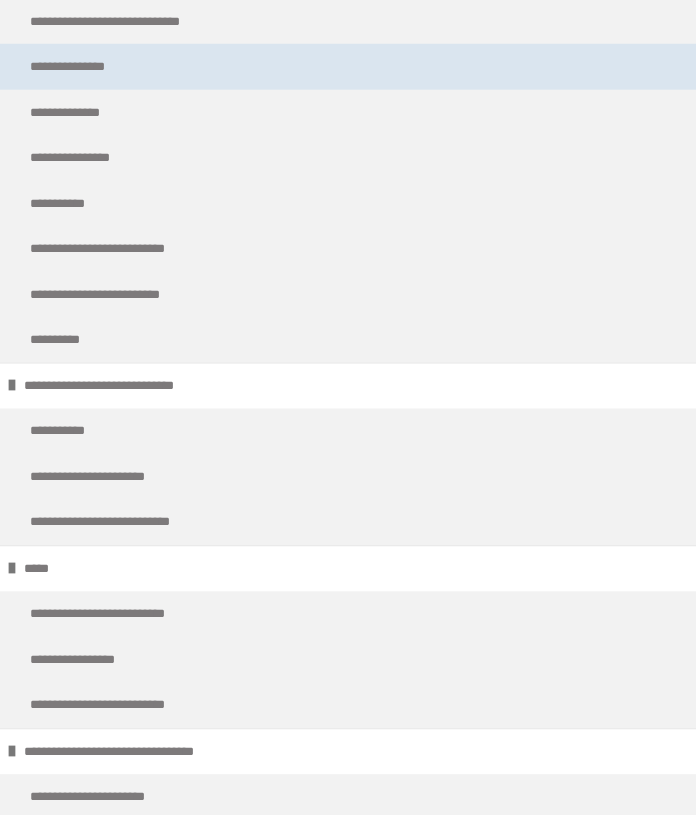 click on "**********" at bounding box center [81, 67] 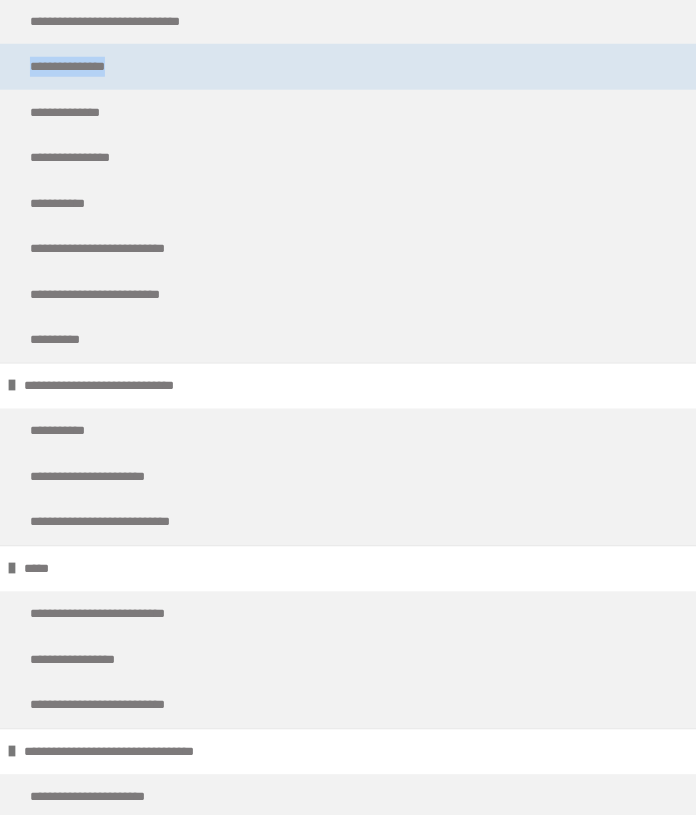 click on "**********" at bounding box center (81, 67) 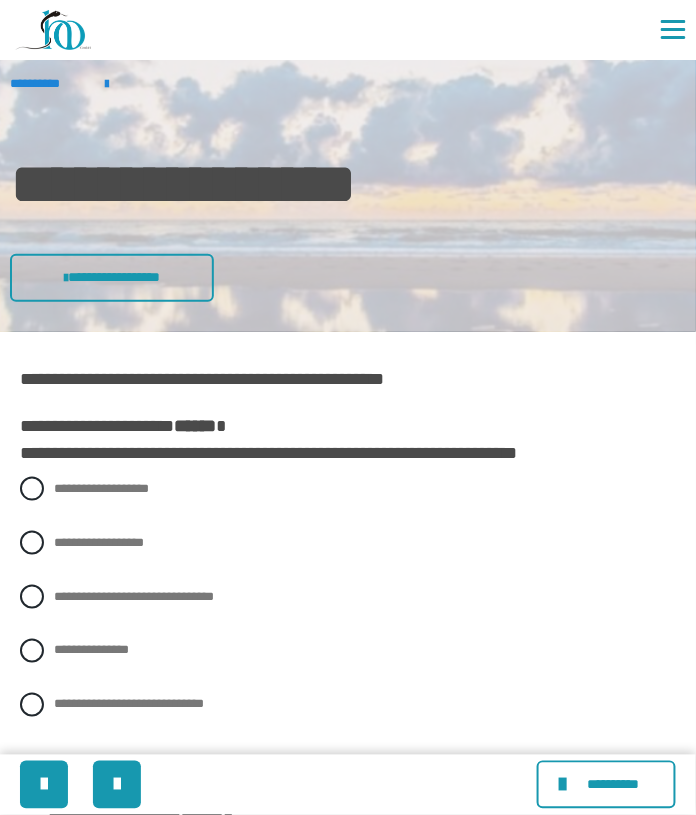 scroll, scrollTop: 5, scrollLeft: 0, axis: vertical 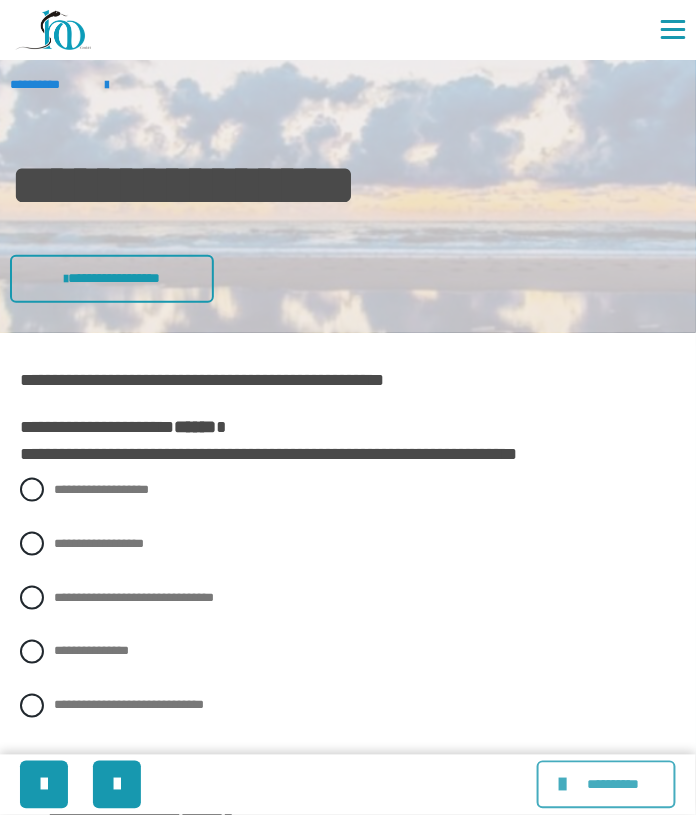 click at bounding box center [565, 785] 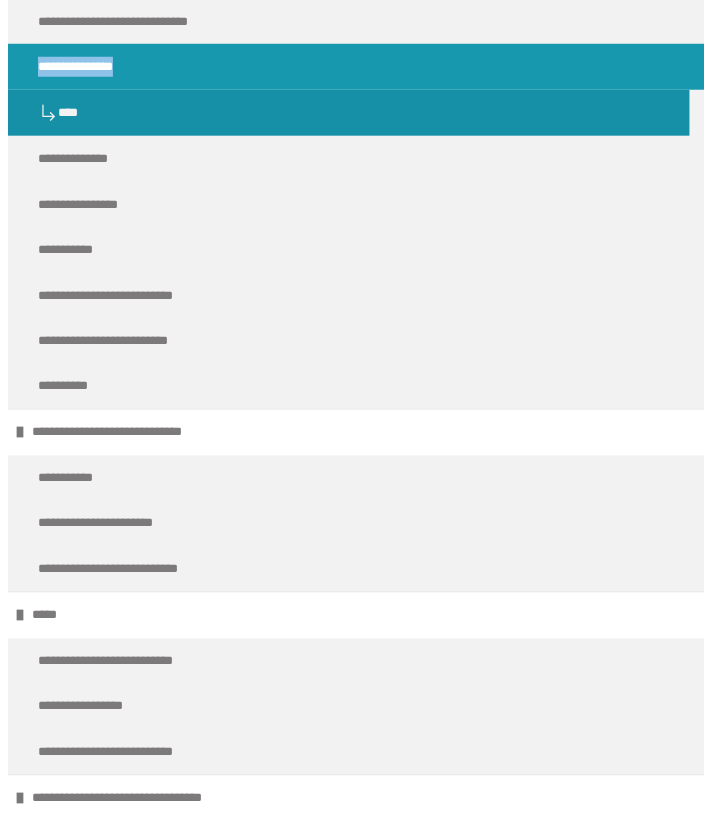 scroll, scrollTop: 0, scrollLeft: 0, axis: both 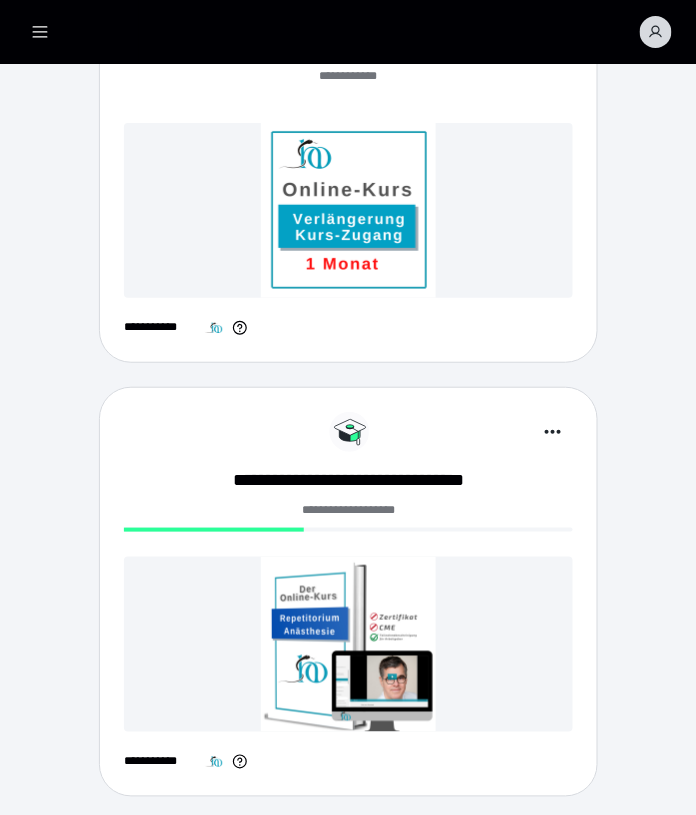 click at bounding box center (348, 644) 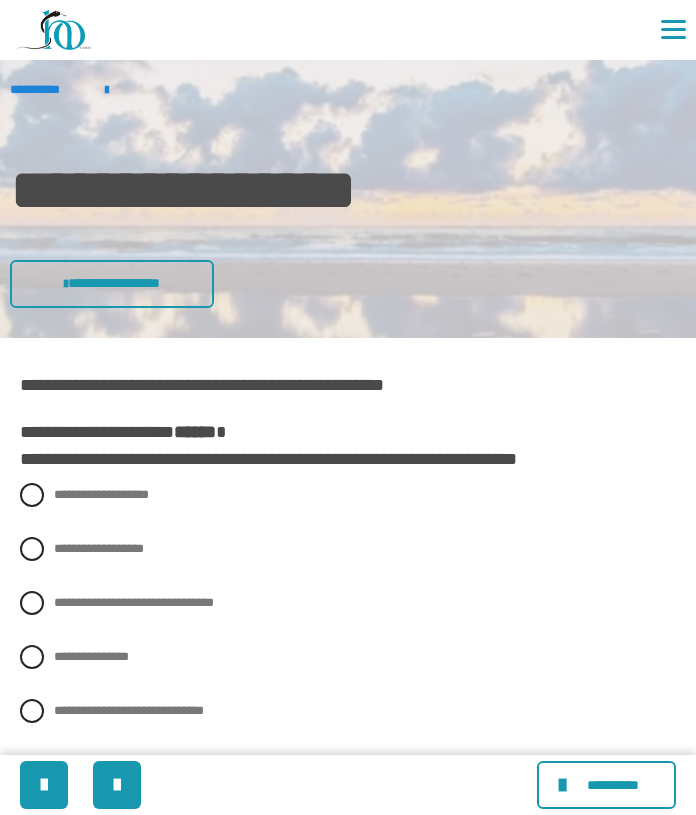 scroll, scrollTop: 0, scrollLeft: 0, axis: both 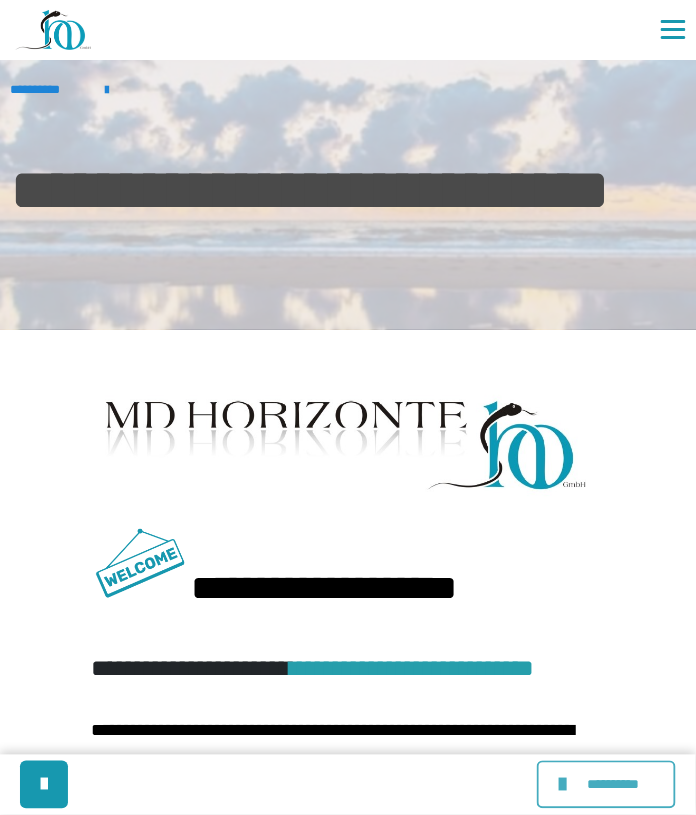click at bounding box center (565, 785) 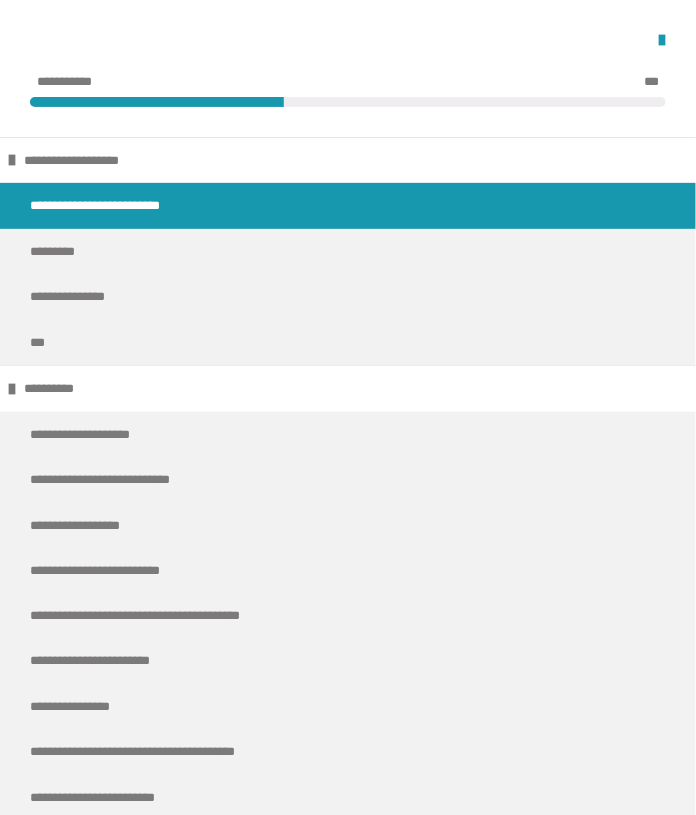 scroll, scrollTop: 126, scrollLeft: 0, axis: vertical 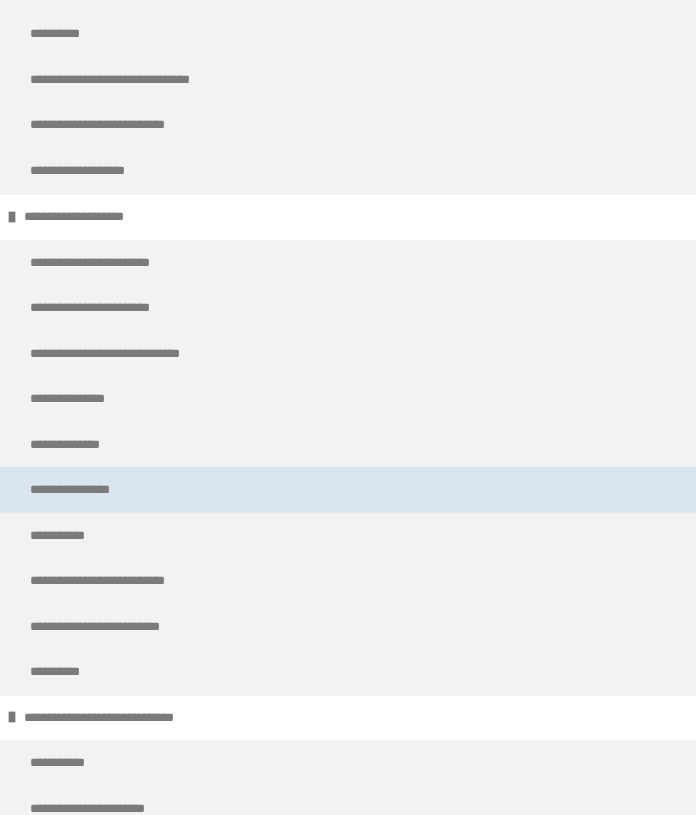 click on "**********" at bounding box center [84, 490] 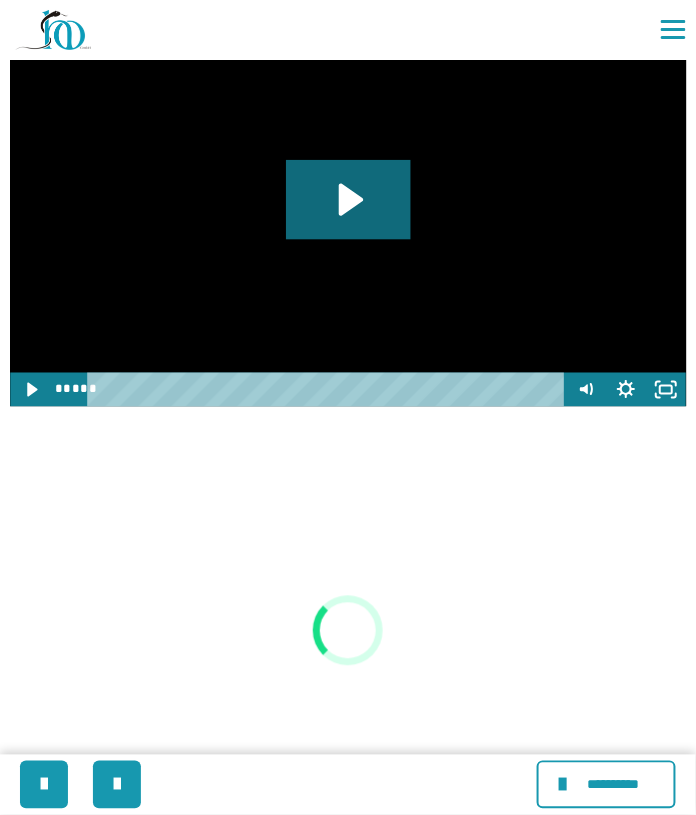 scroll, scrollTop: 1467, scrollLeft: 0, axis: vertical 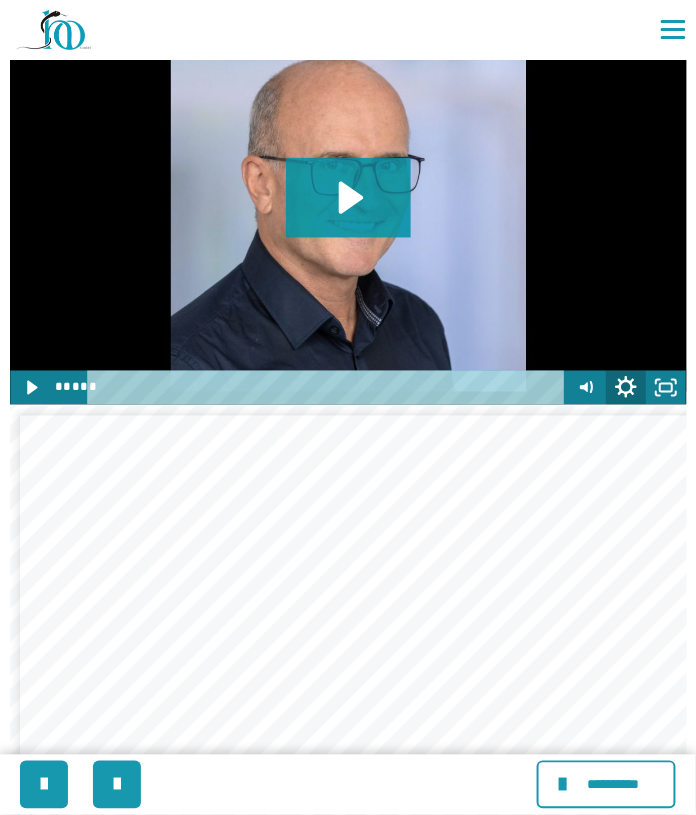click 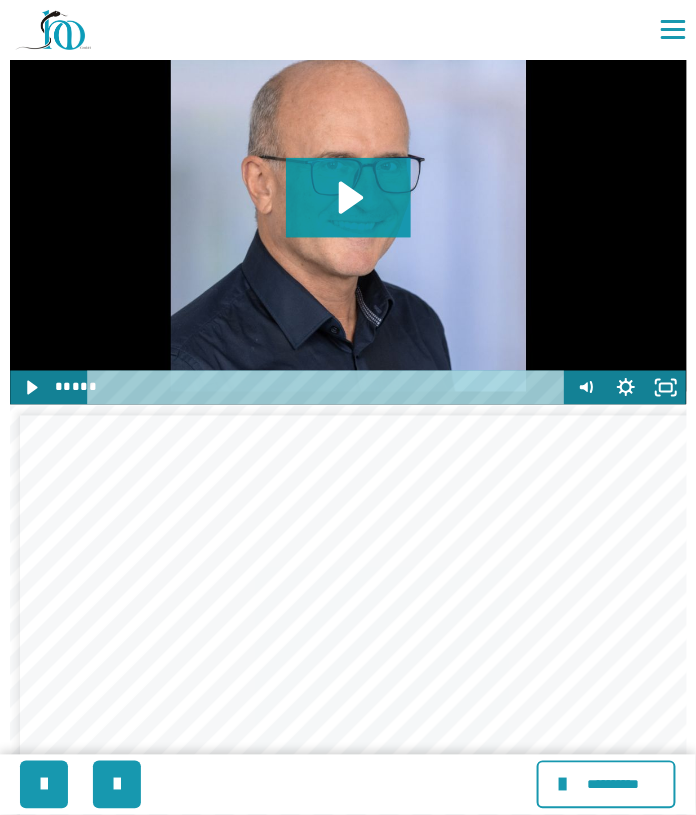scroll, scrollTop: 7, scrollLeft: 0, axis: vertical 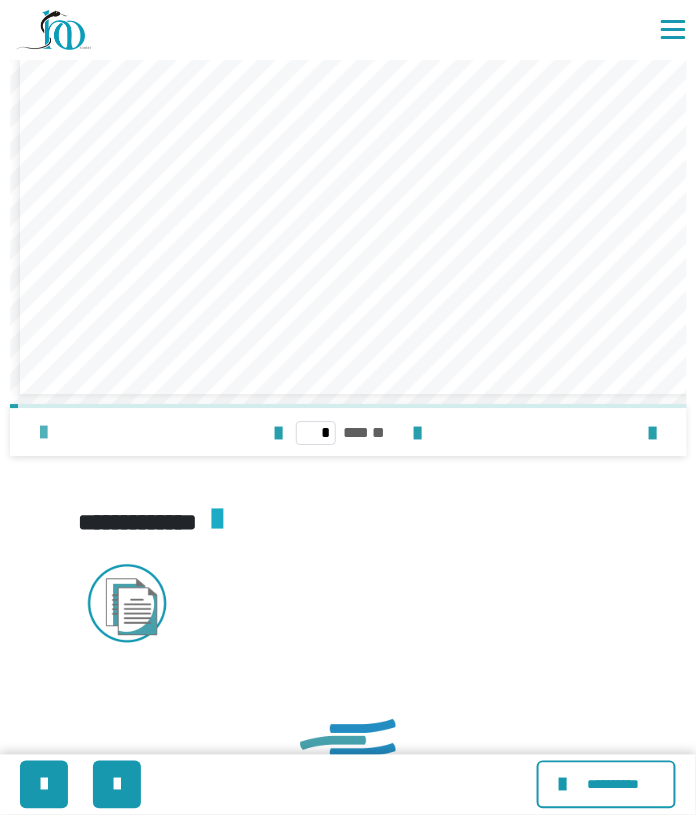 click at bounding box center [43, 432] 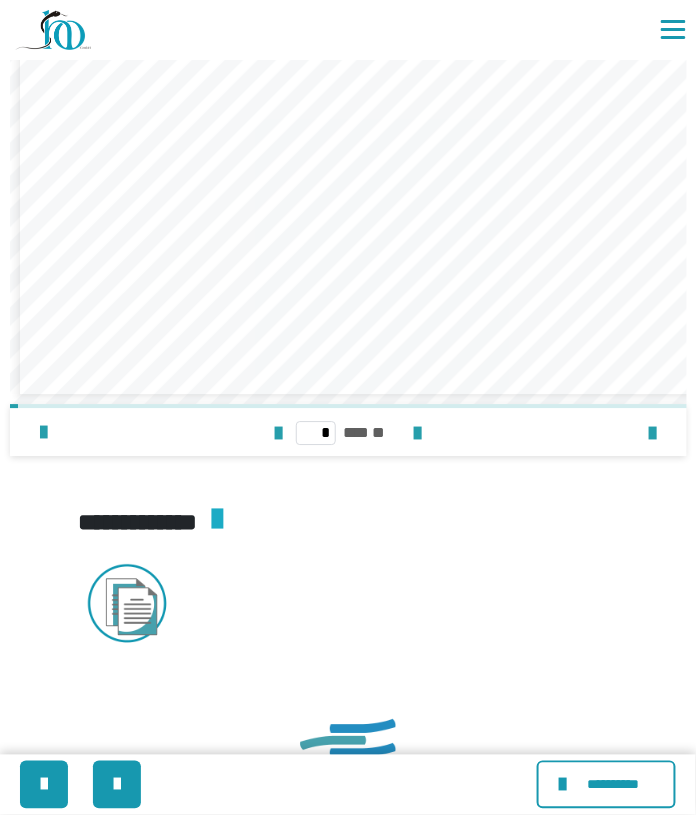 scroll, scrollTop: 7, scrollLeft: 0, axis: vertical 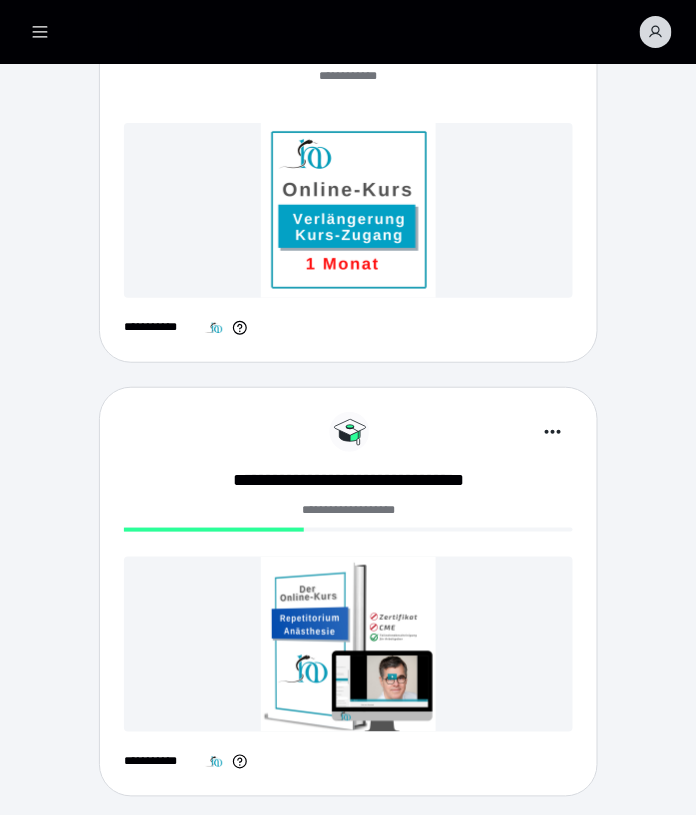 click at bounding box center [348, 644] 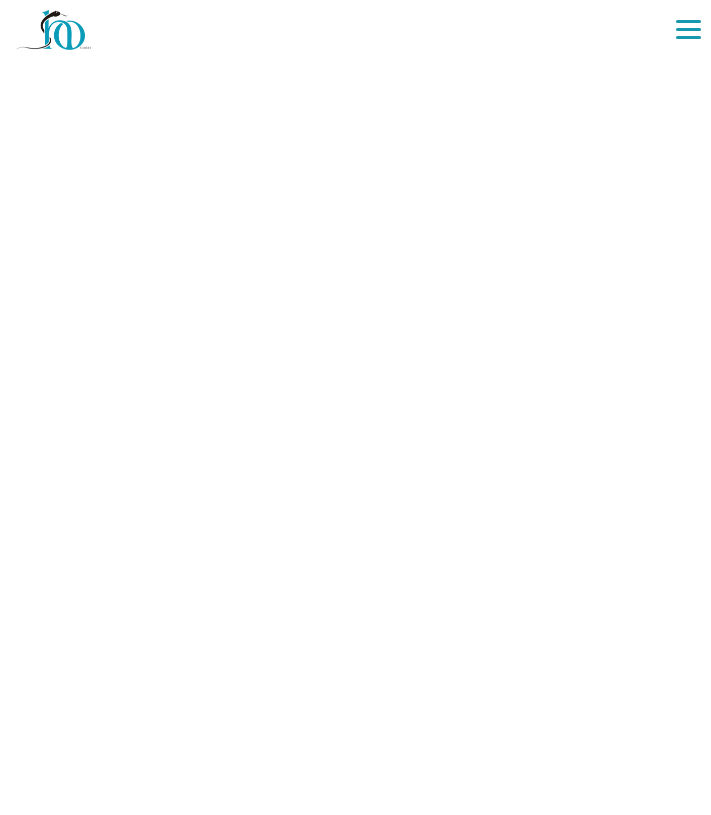 scroll, scrollTop: 0, scrollLeft: 0, axis: both 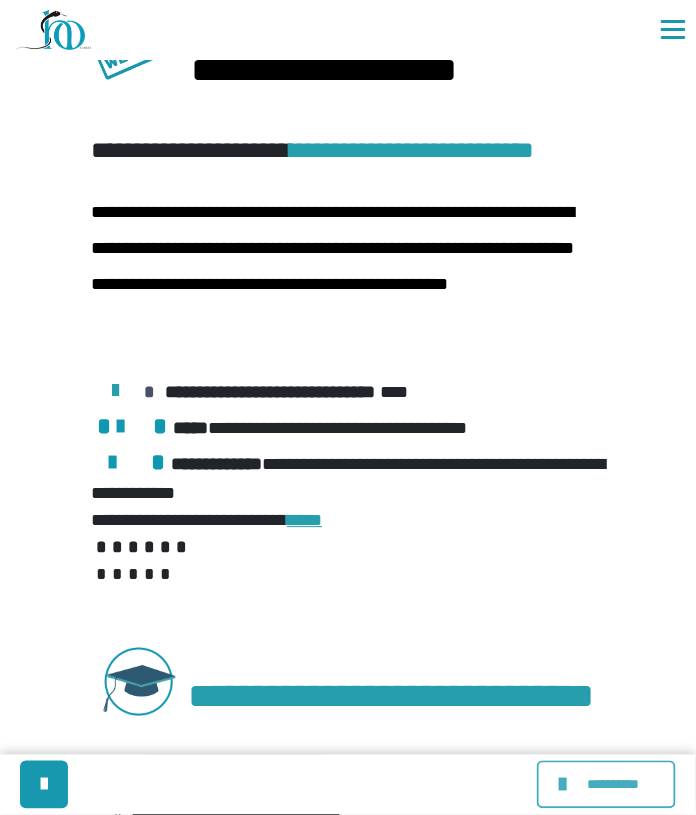 click at bounding box center (565, 785) 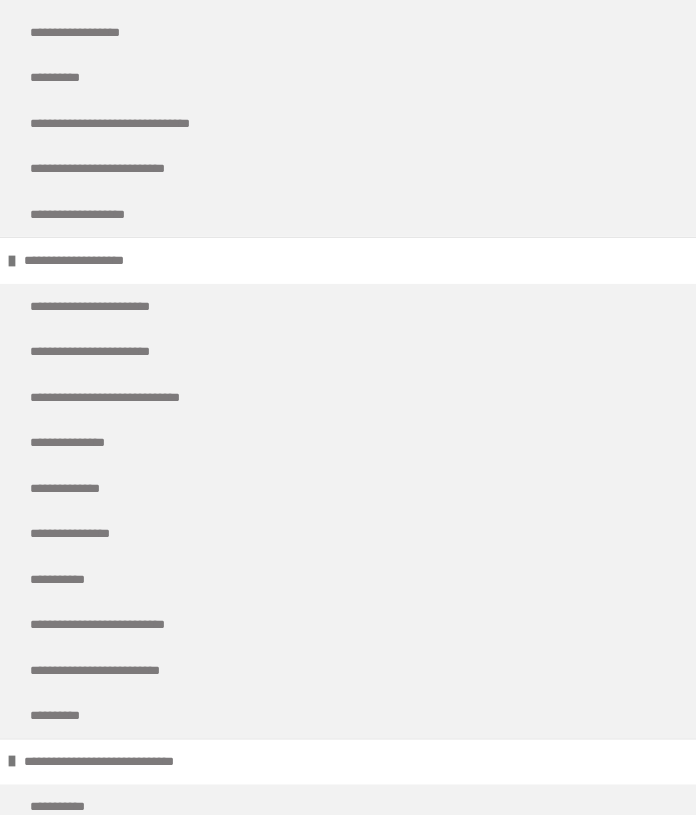 scroll, scrollTop: 2318, scrollLeft: 0, axis: vertical 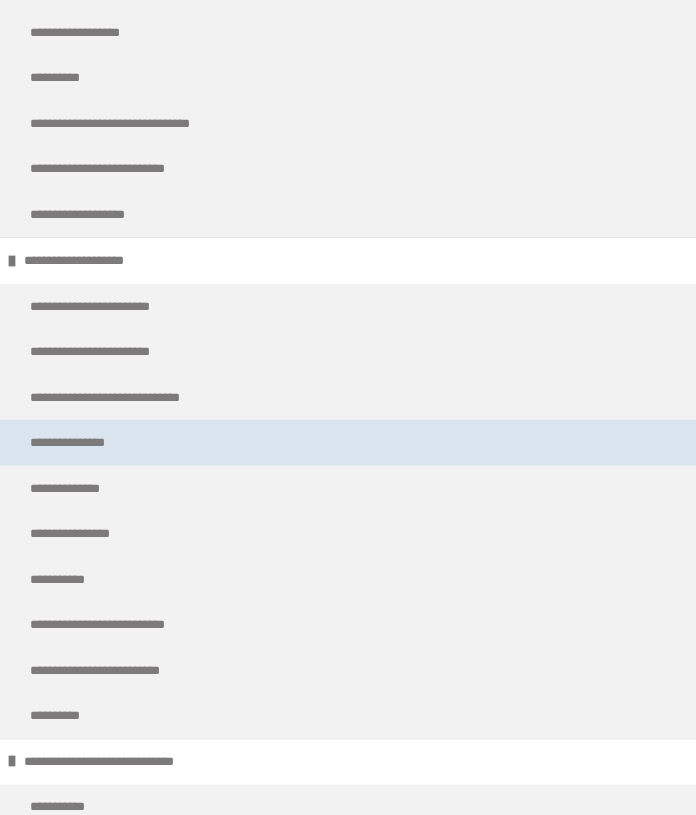 click on "**********" at bounding box center (348, 443) 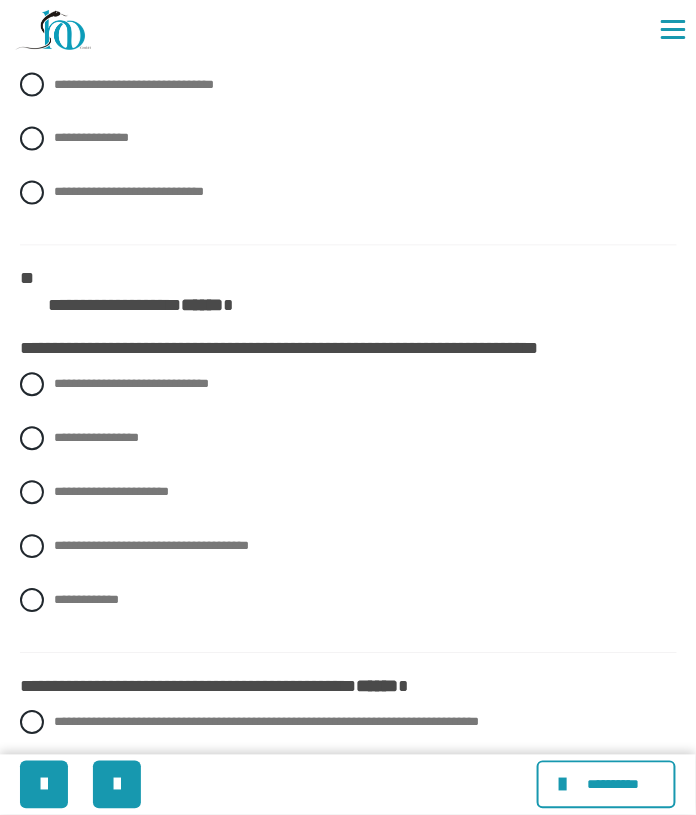 scroll, scrollTop: 0, scrollLeft: 0, axis: both 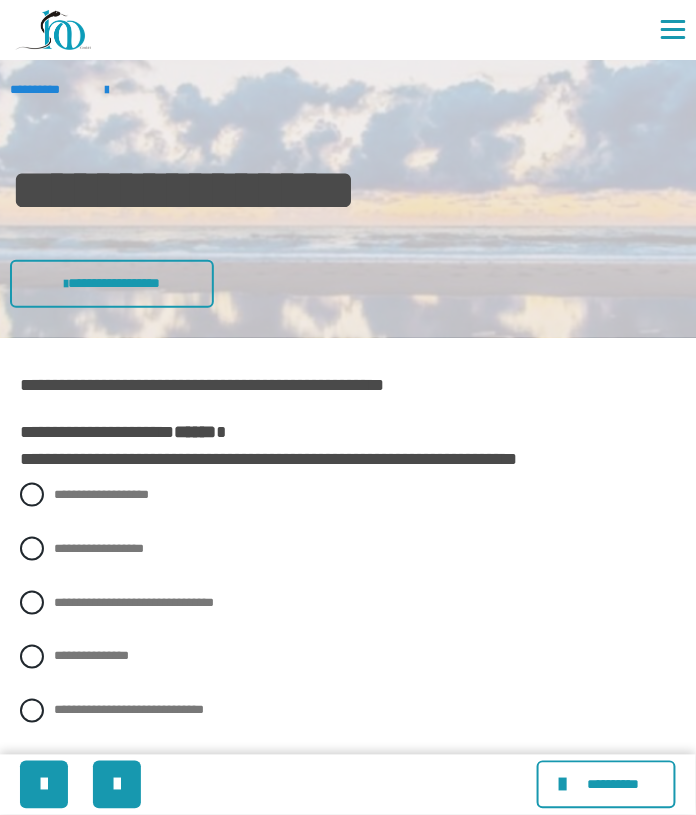 click on "**********" at bounding box center (268, 445) 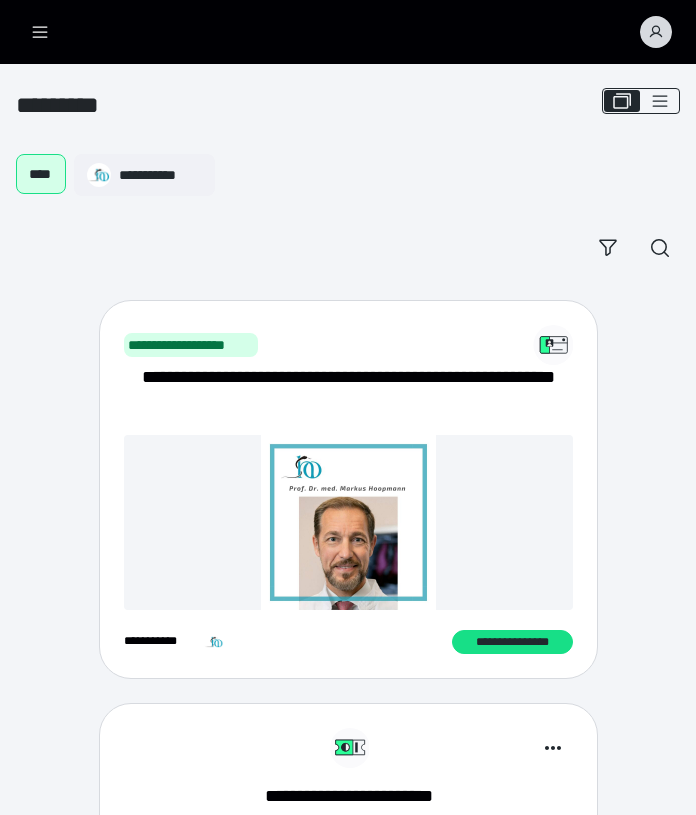 scroll, scrollTop: 1184, scrollLeft: 0, axis: vertical 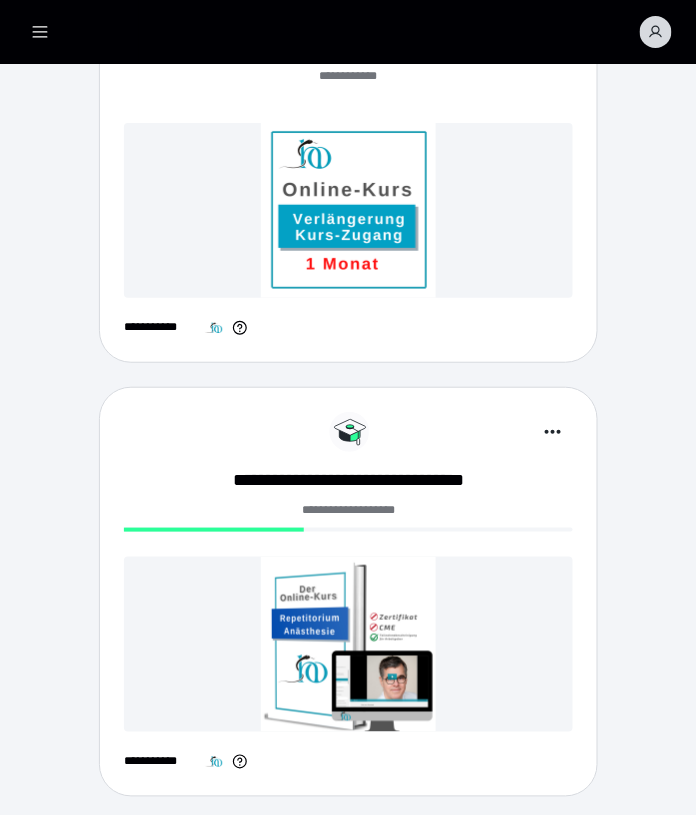 click at bounding box center [348, 644] 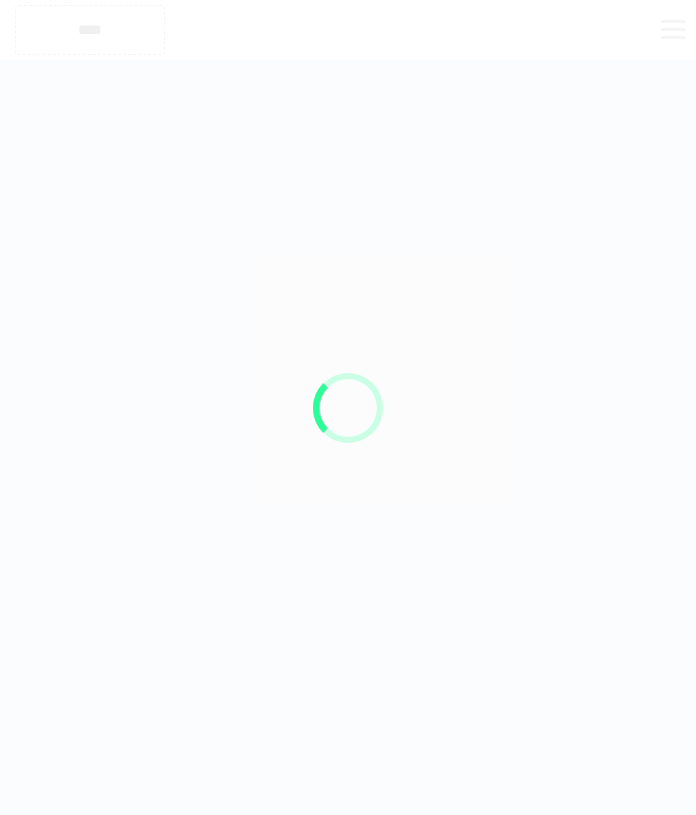 scroll, scrollTop: 0, scrollLeft: 0, axis: both 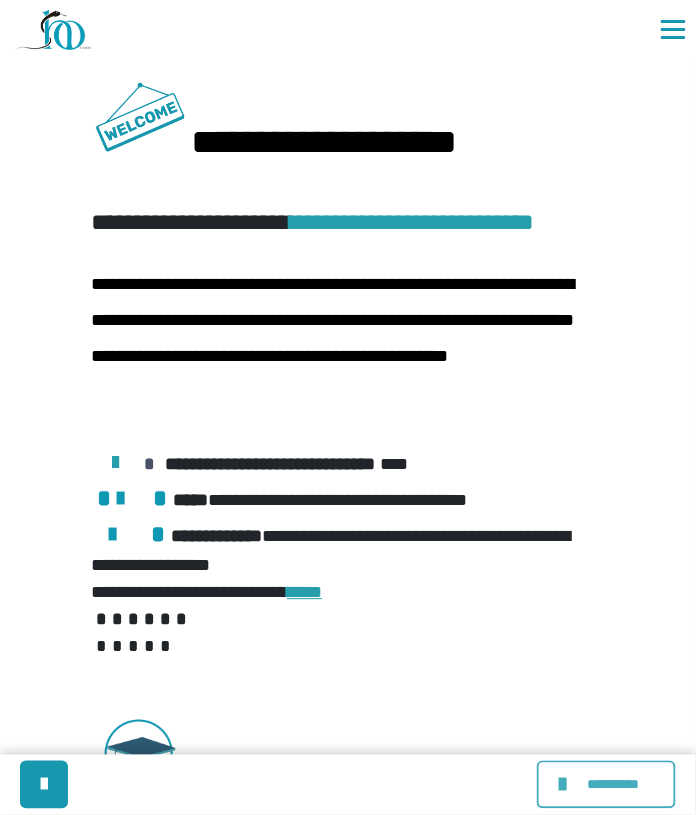 click at bounding box center (565, 785) 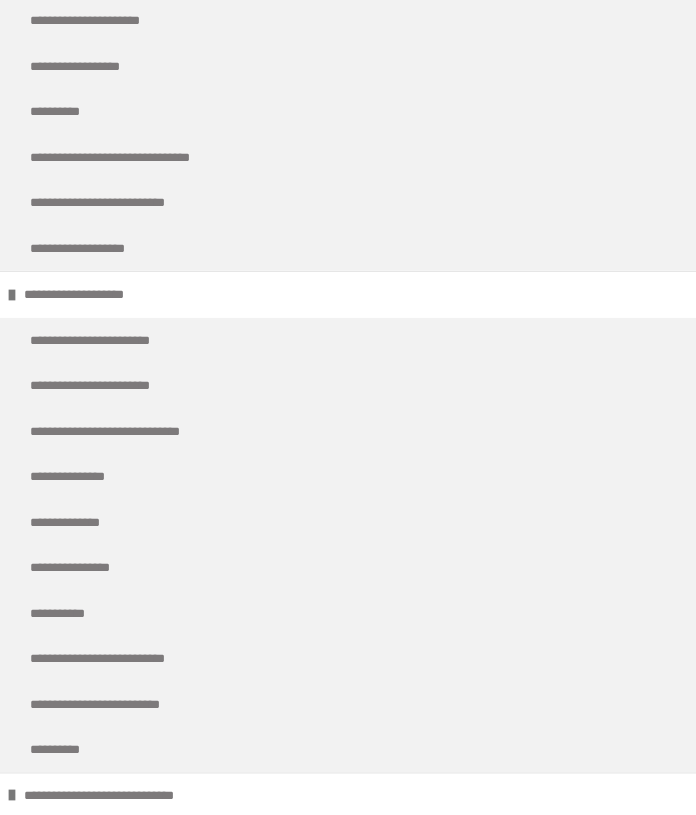 scroll, scrollTop: 2289, scrollLeft: 0, axis: vertical 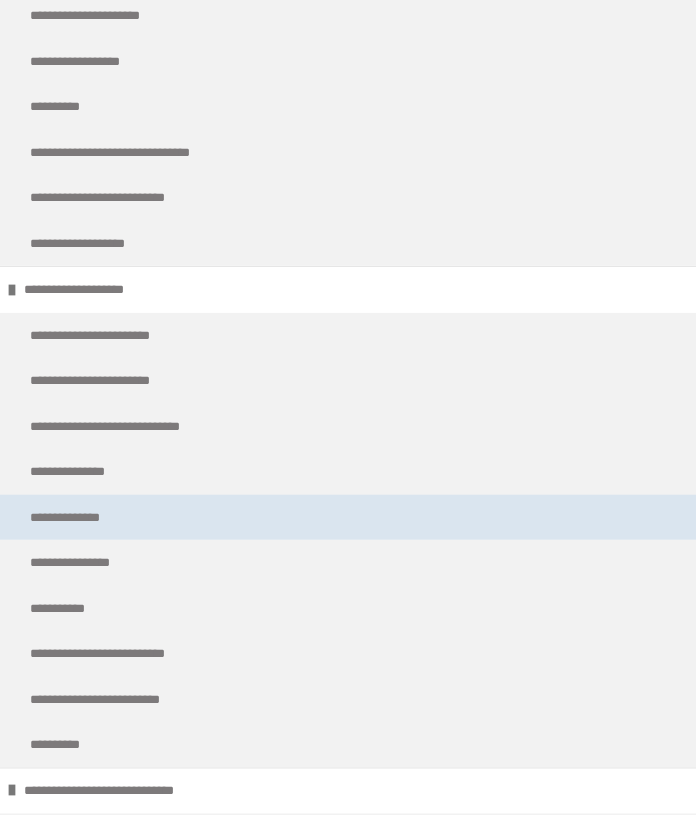 click on "**********" at bounding box center [348, 518] 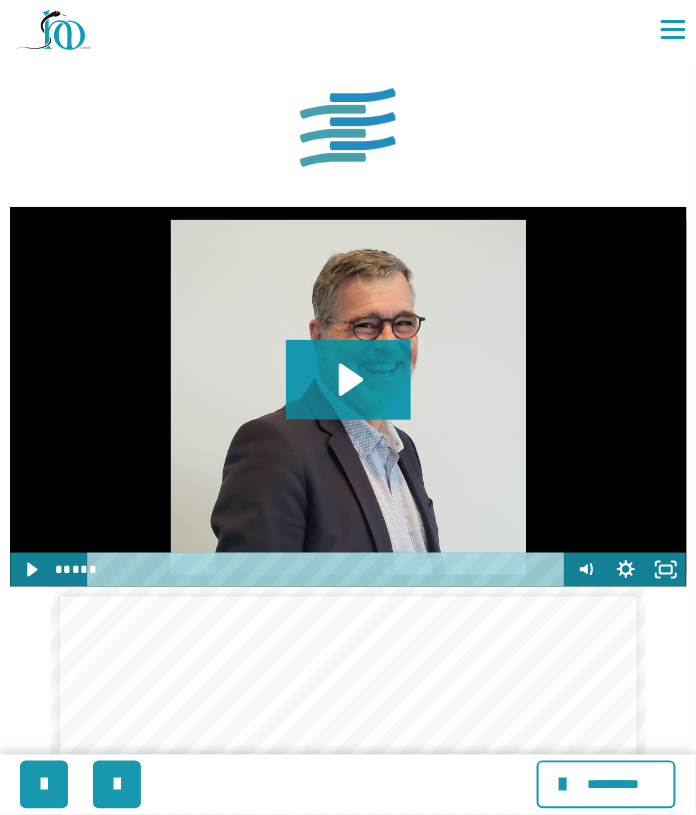 scroll, scrollTop: 1187, scrollLeft: 0, axis: vertical 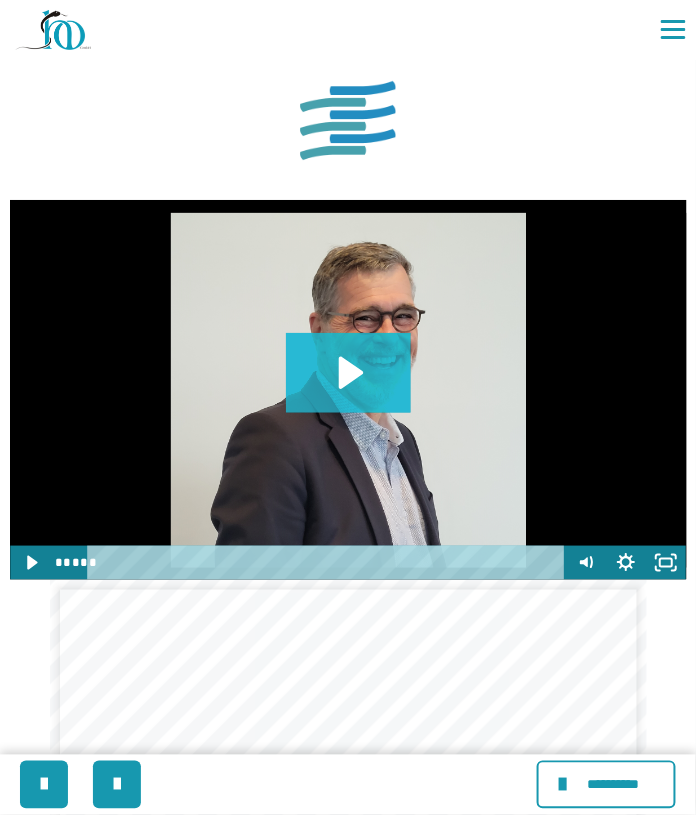 click 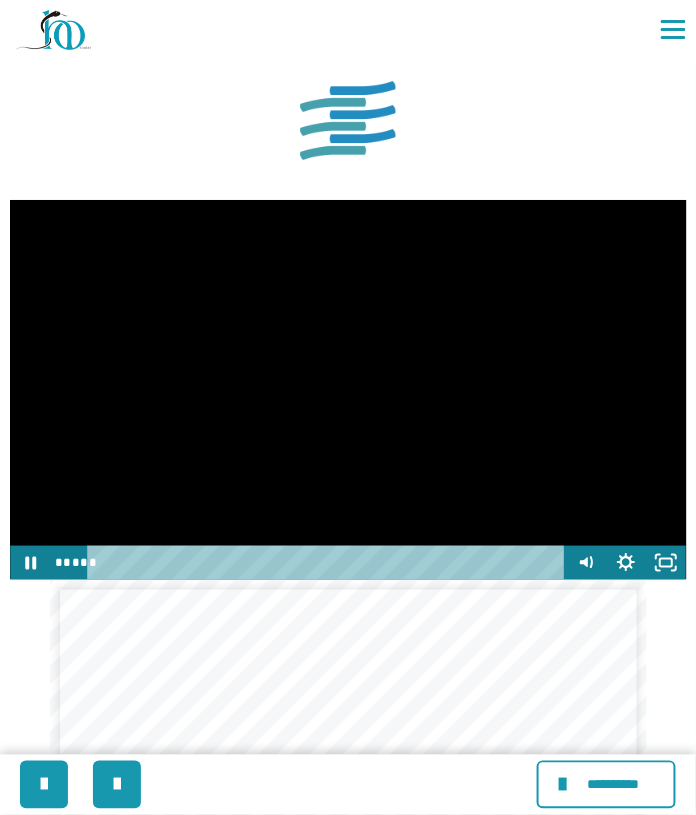 click at bounding box center [348, 390] 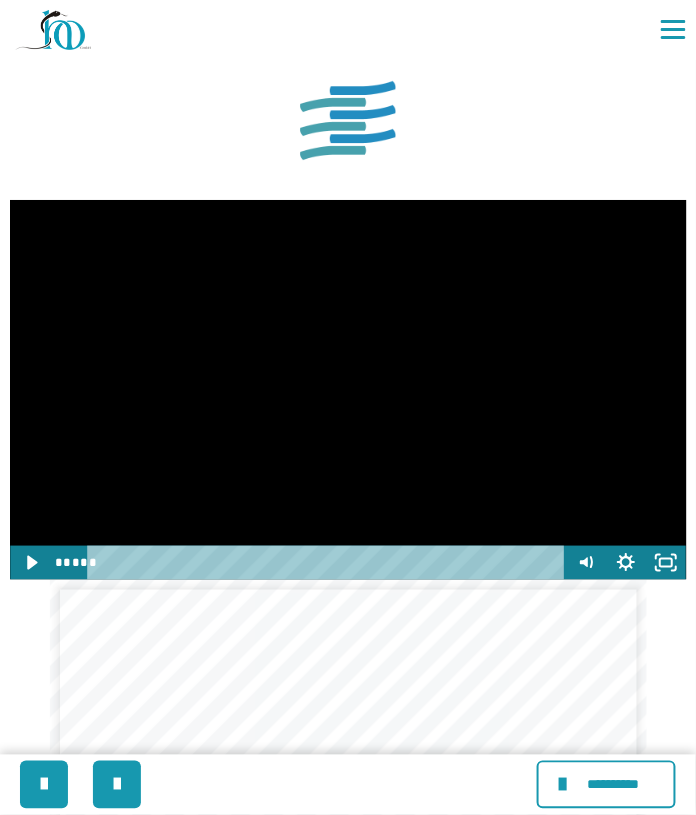 click at bounding box center [348, 390] 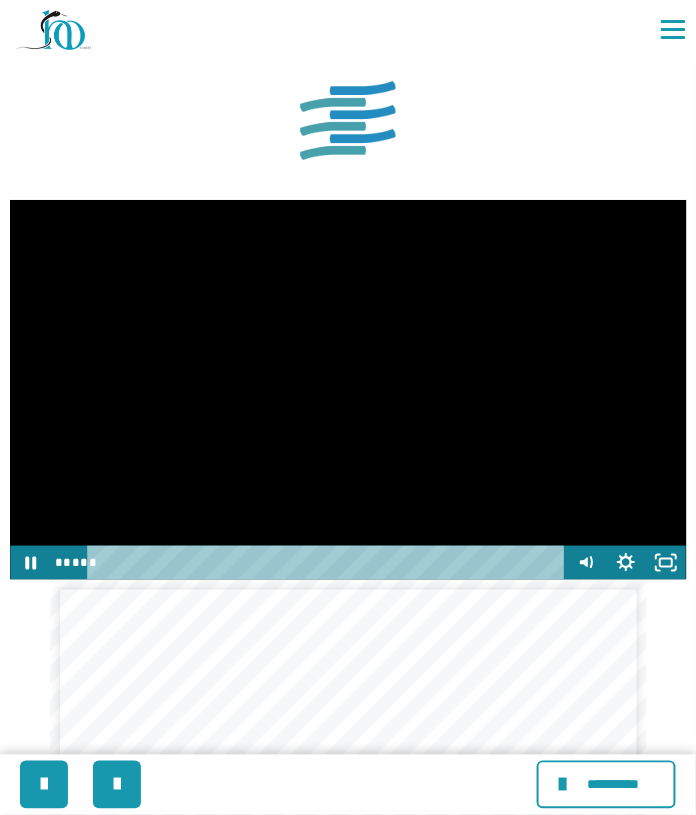 click at bounding box center (348, 390) 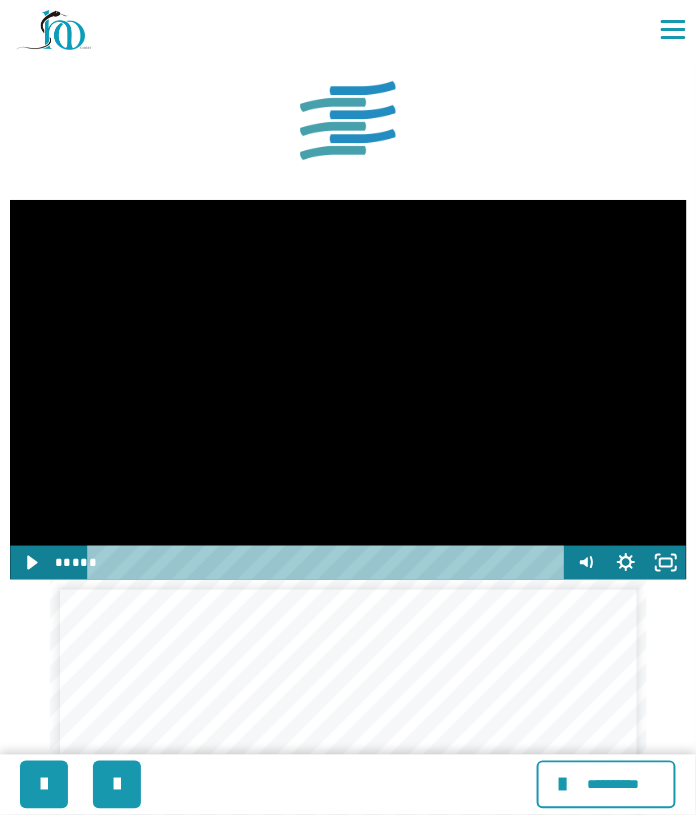click at bounding box center (348, 390) 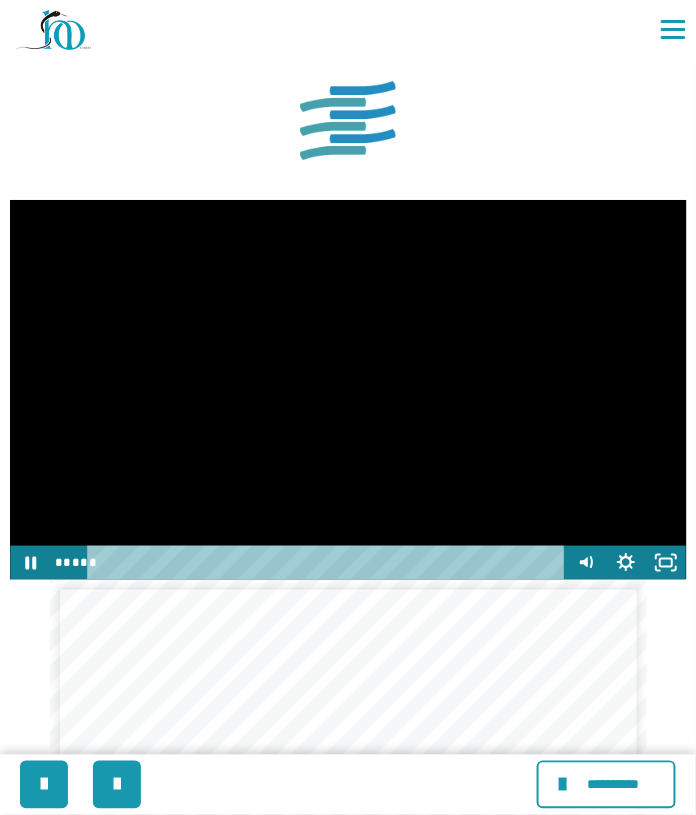 click at bounding box center (348, 390) 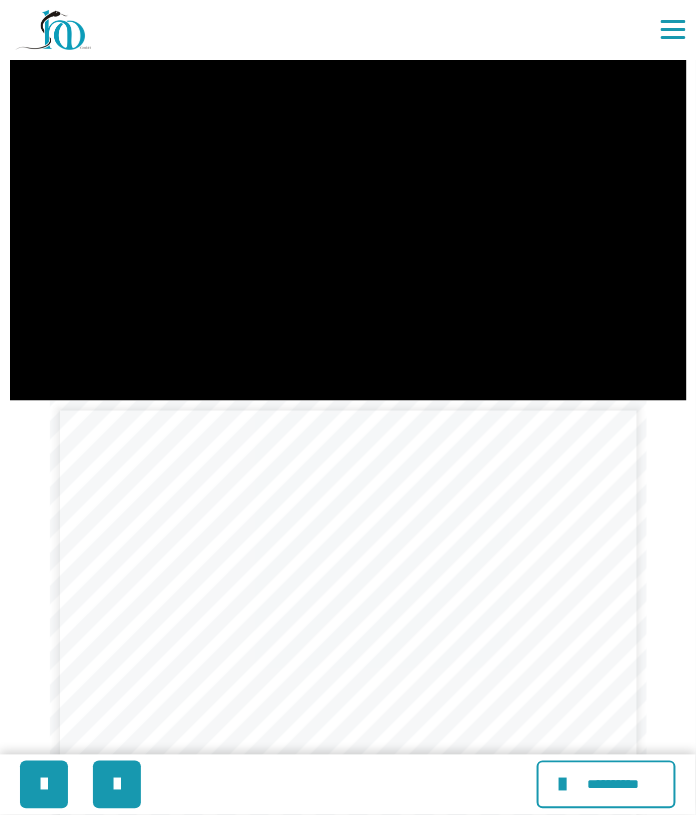 scroll, scrollTop: 1361, scrollLeft: 0, axis: vertical 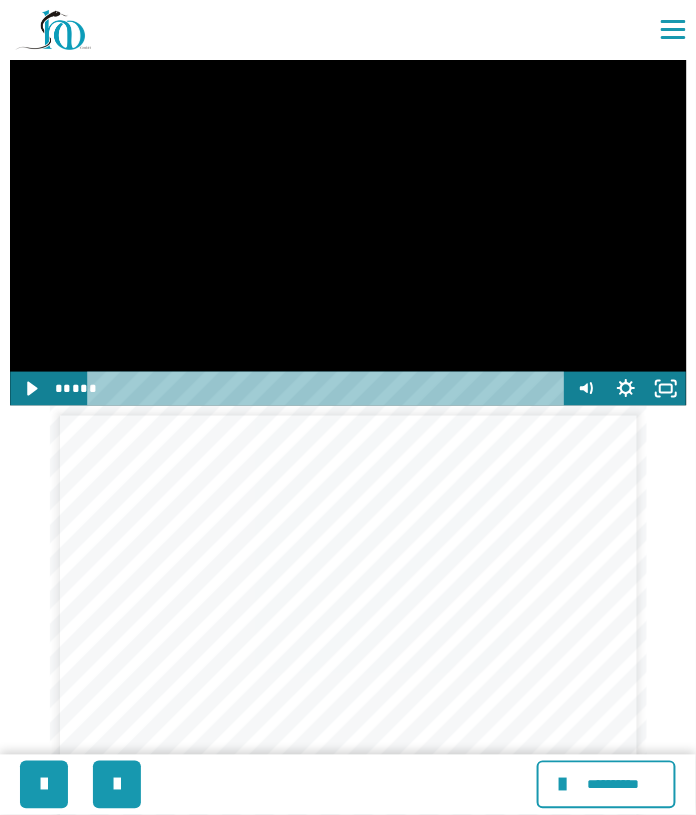 click at bounding box center (348, 216) 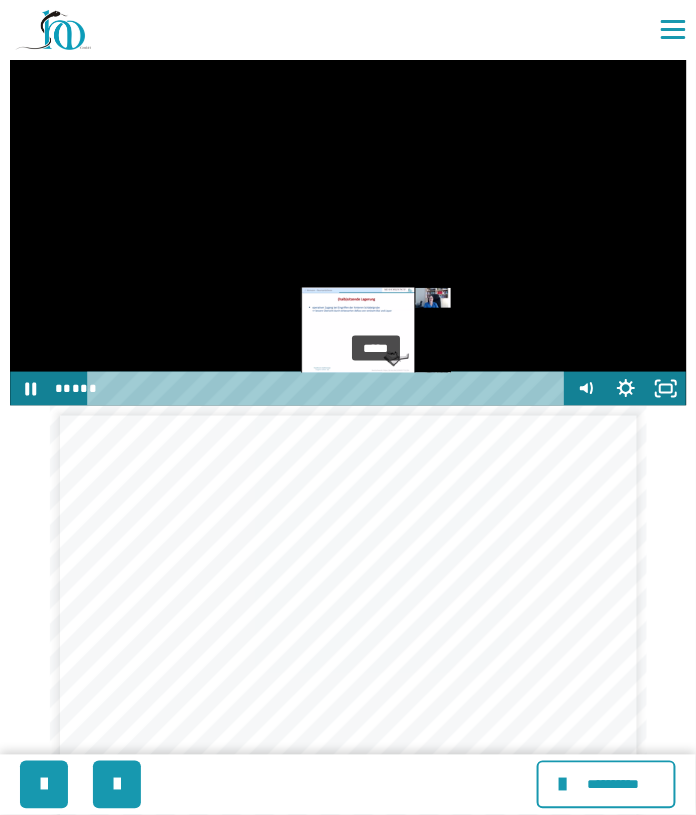 click at bounding box center (376, 389) 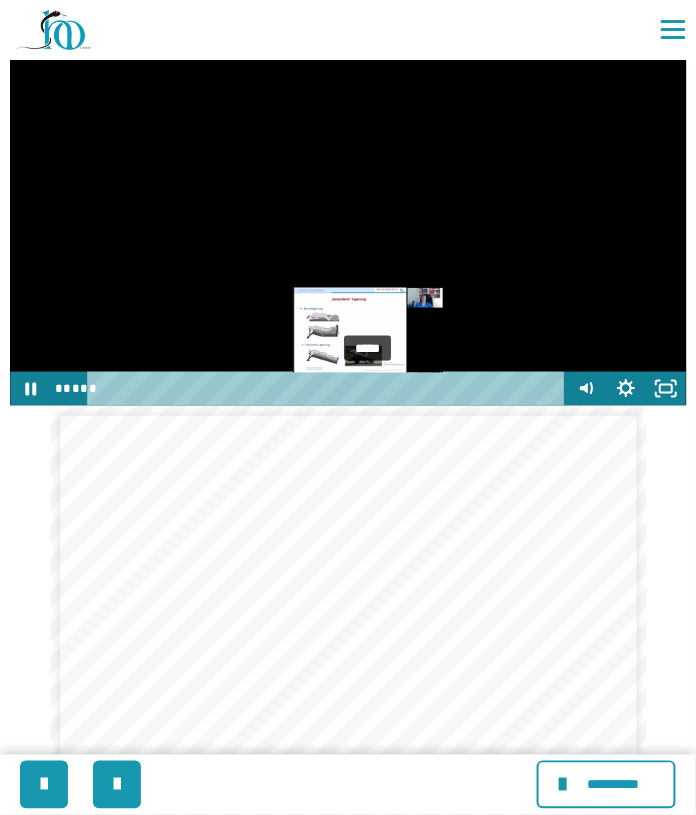 click on "*****" at bounding box center [329, 389] 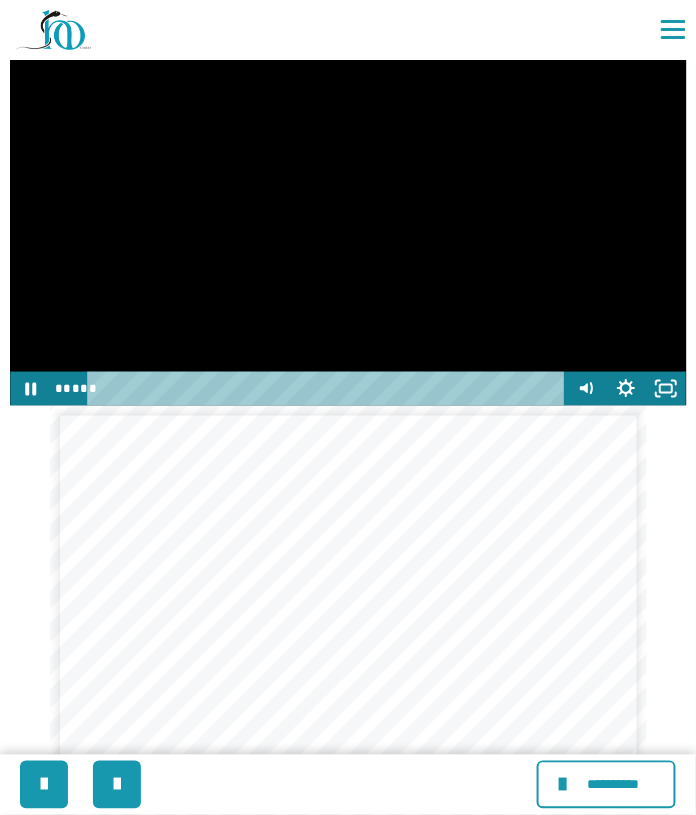 click at bounding box center [348, 216] 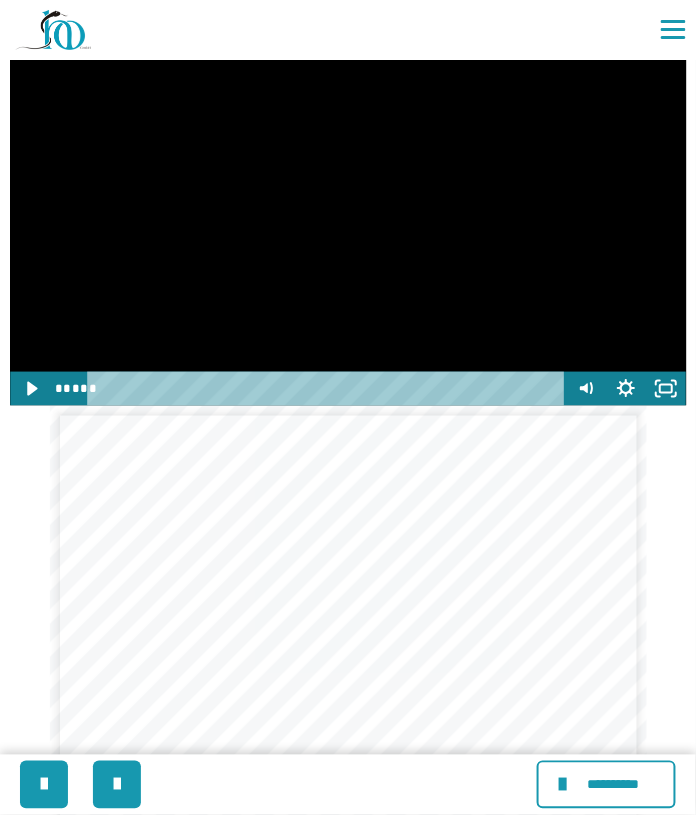 click at bounding box center [348, 216] 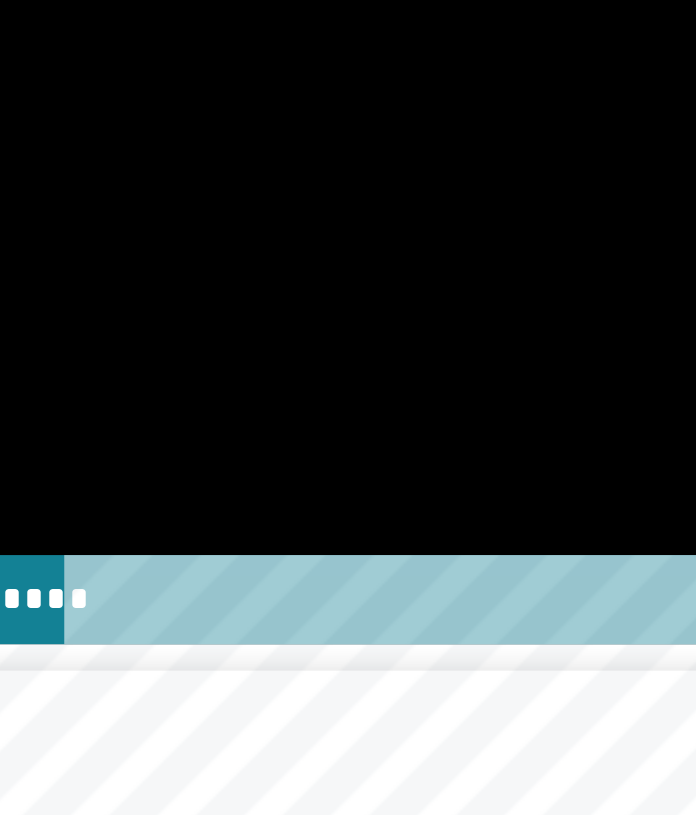 scroll, scrollTop: 1361, scrollLeft: 0, axis: vertical 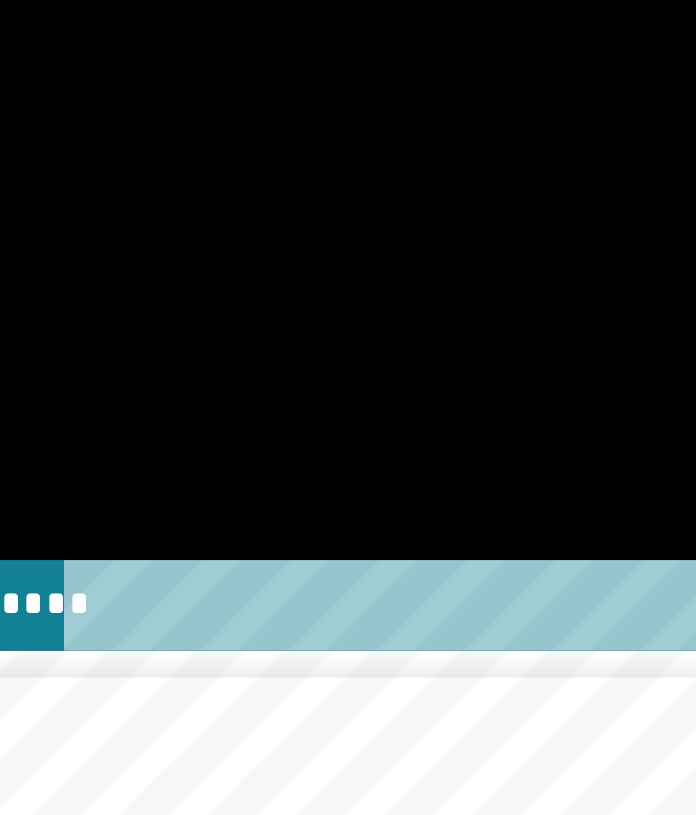 click at bounding box center [348, 216] 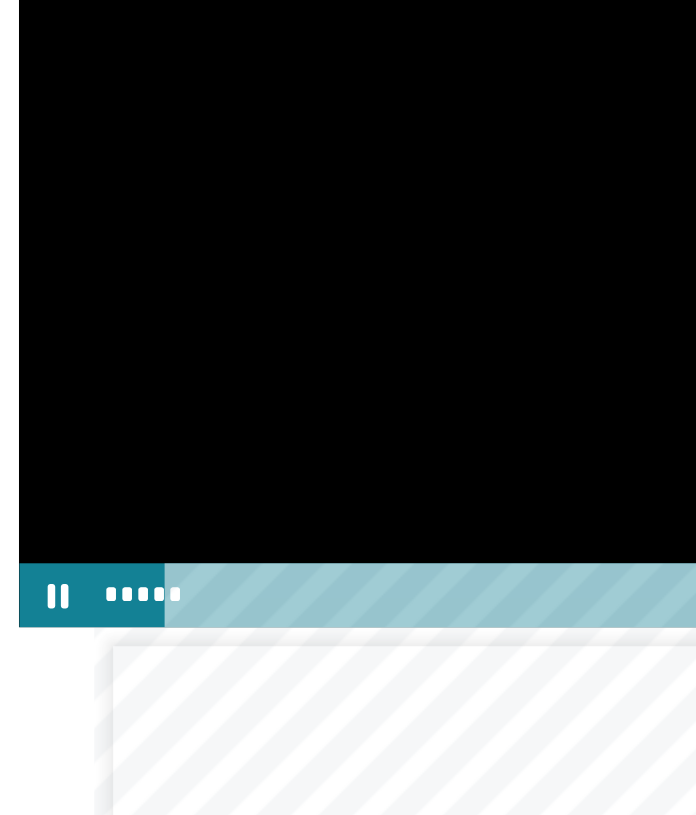 scroll, scrollTop: 1361, scrollLeft: 0, axis: vertical 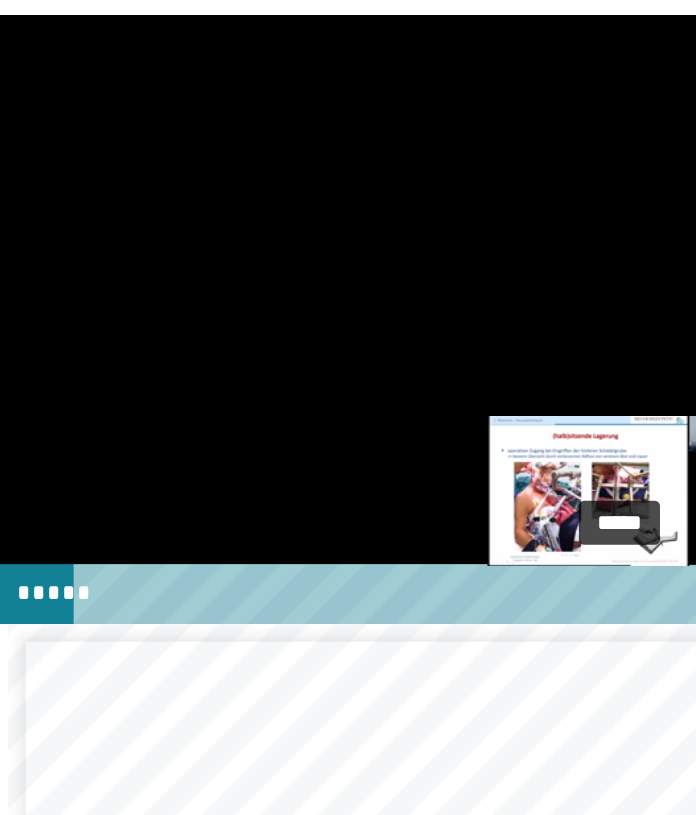 click at bounding box center (396, 389) 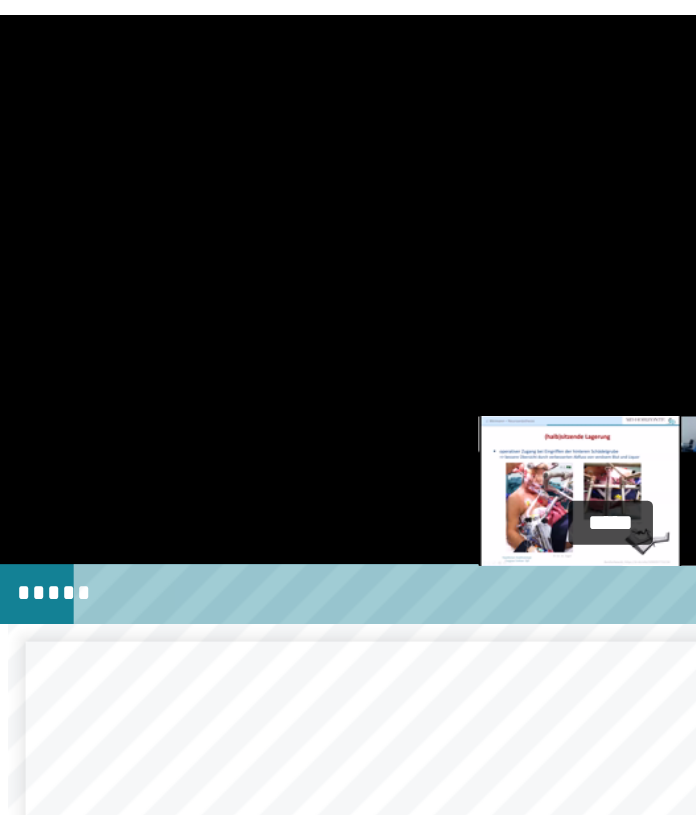click at bounding box center [392, 389] 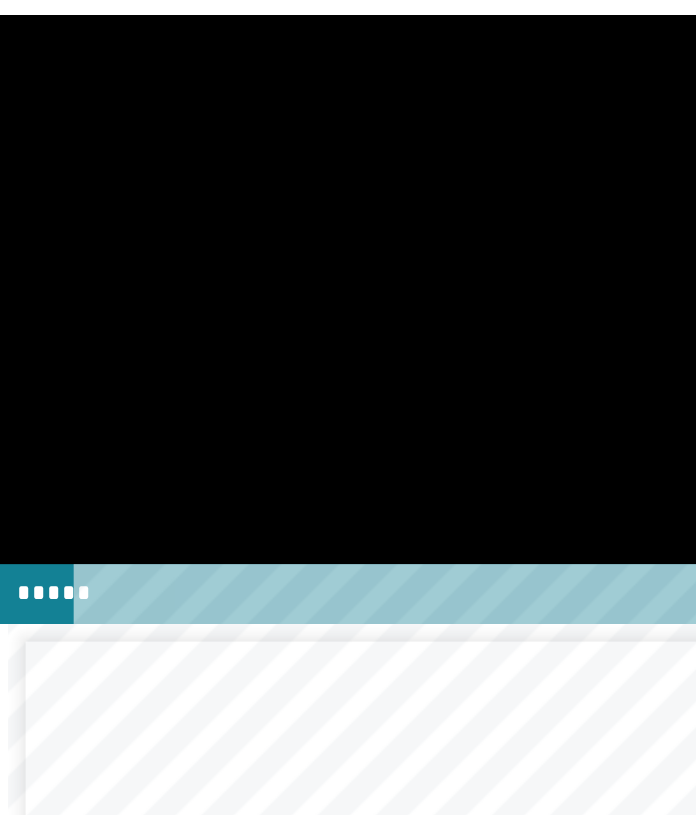 click at bounding box center [348, 216] 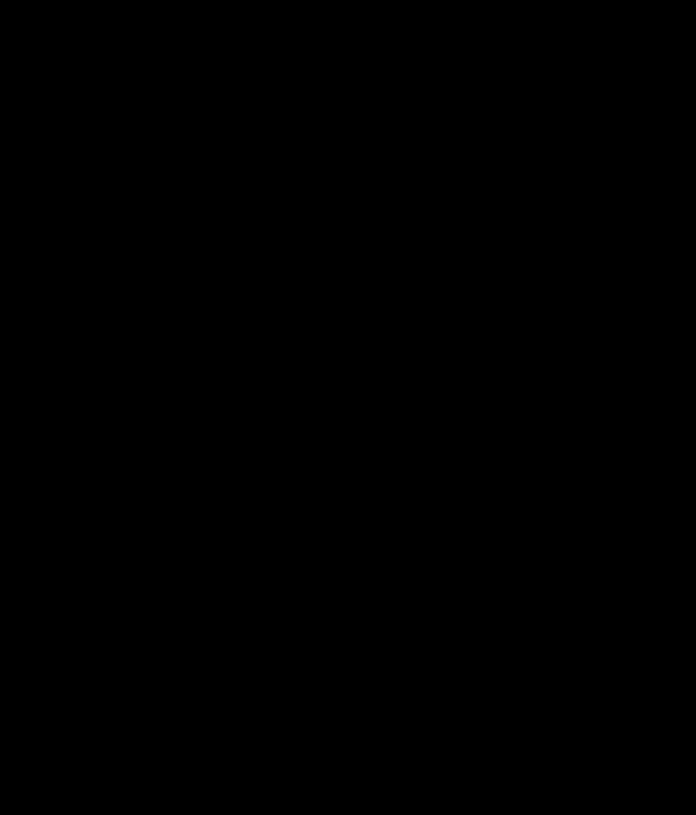 scroll, scrollTop: 1361, scrollLeft: 0, axis: vertical 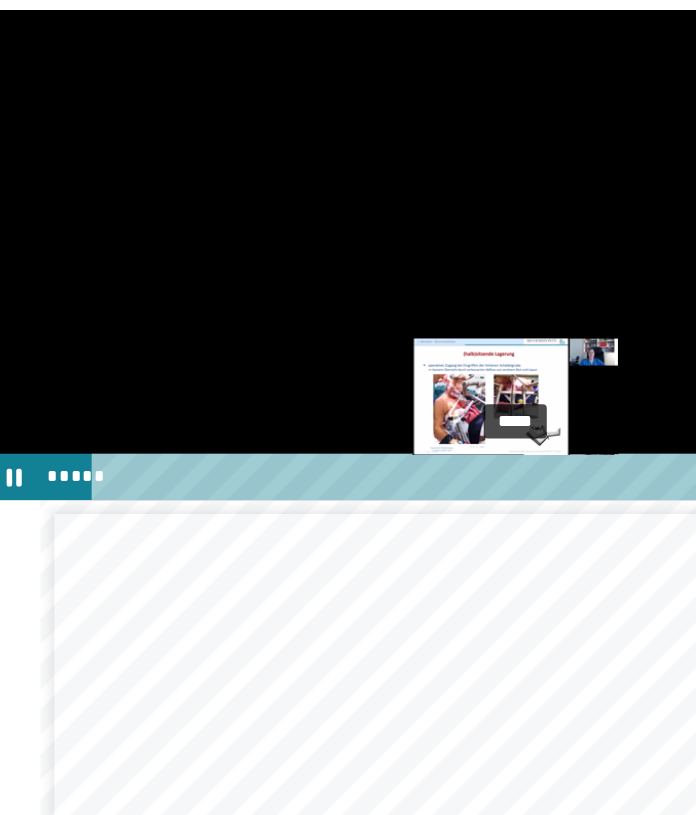 click at bounding box center [396, 401] 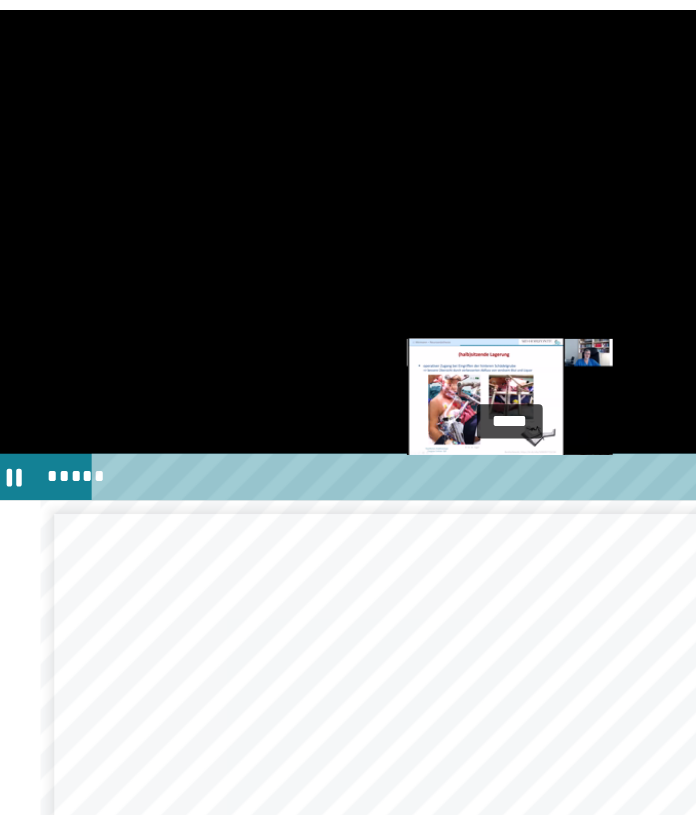 click at bounding box center (392, 401) 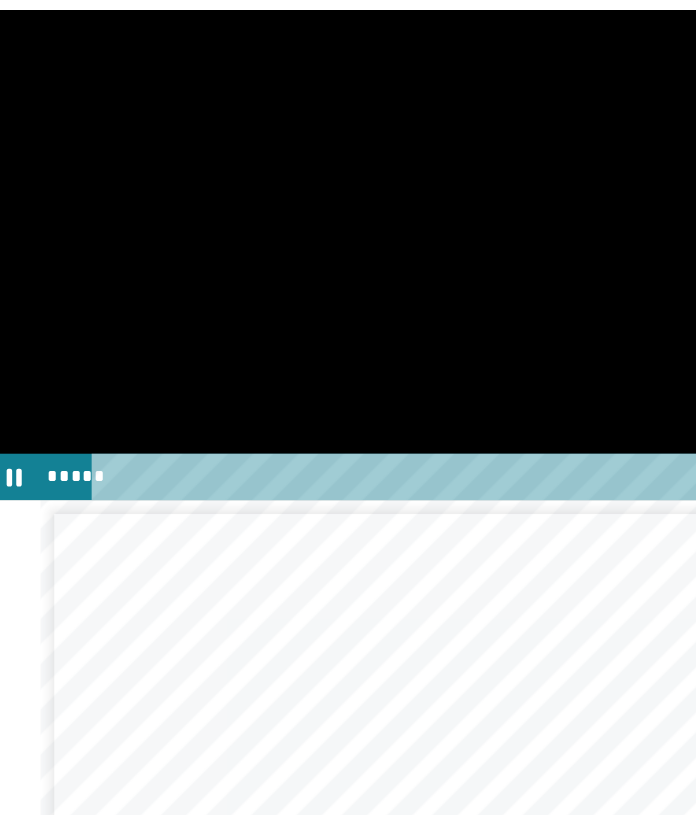 click at bounding box center (348, 228) 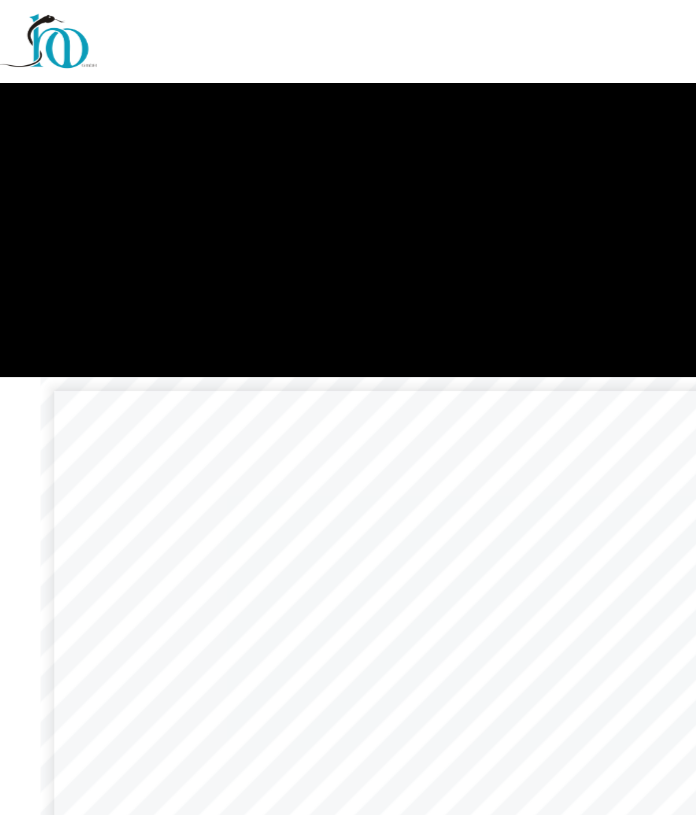scroll, scrollTop: 1473, scrollLeft: 0, axis: vertical 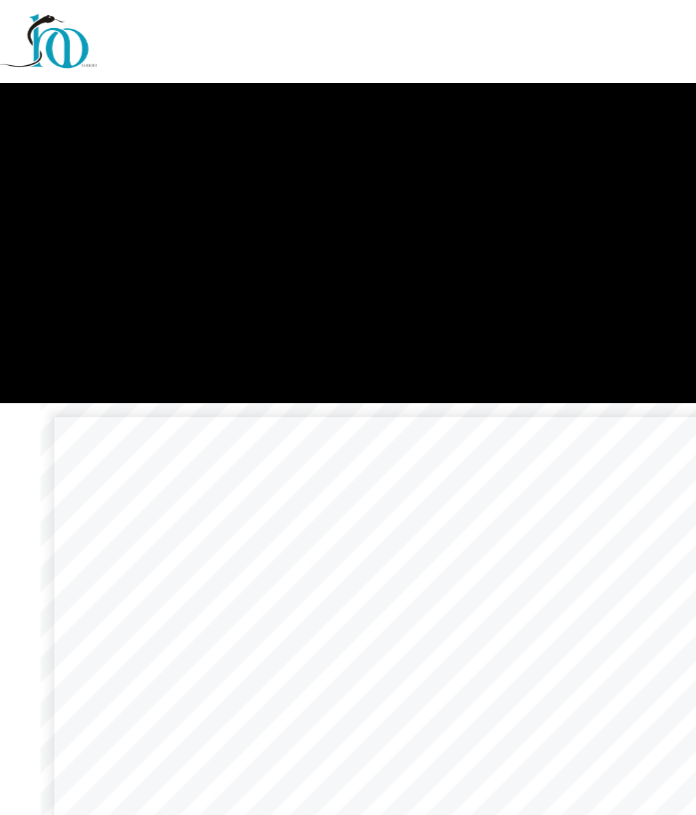 type 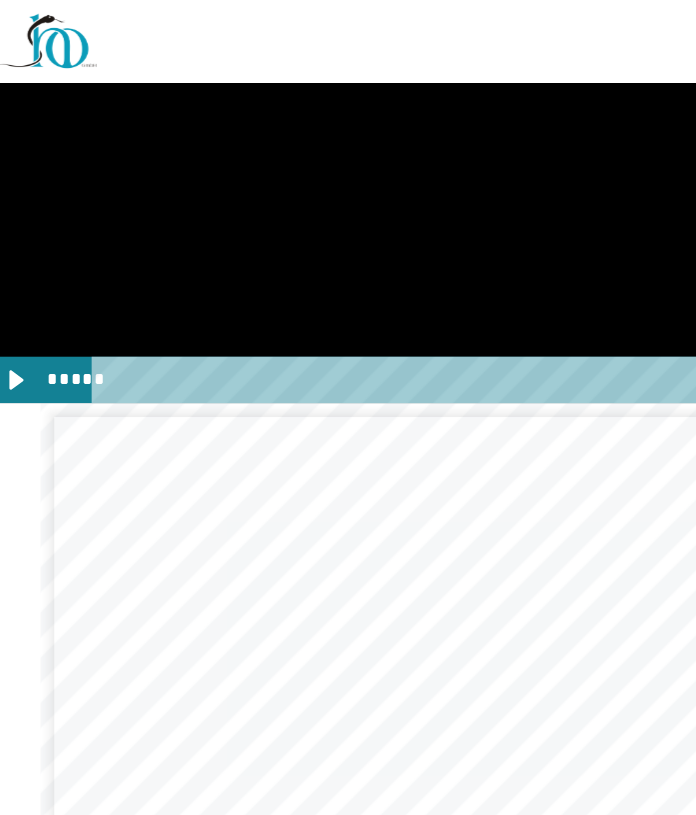click at bounding box center [348, 104] 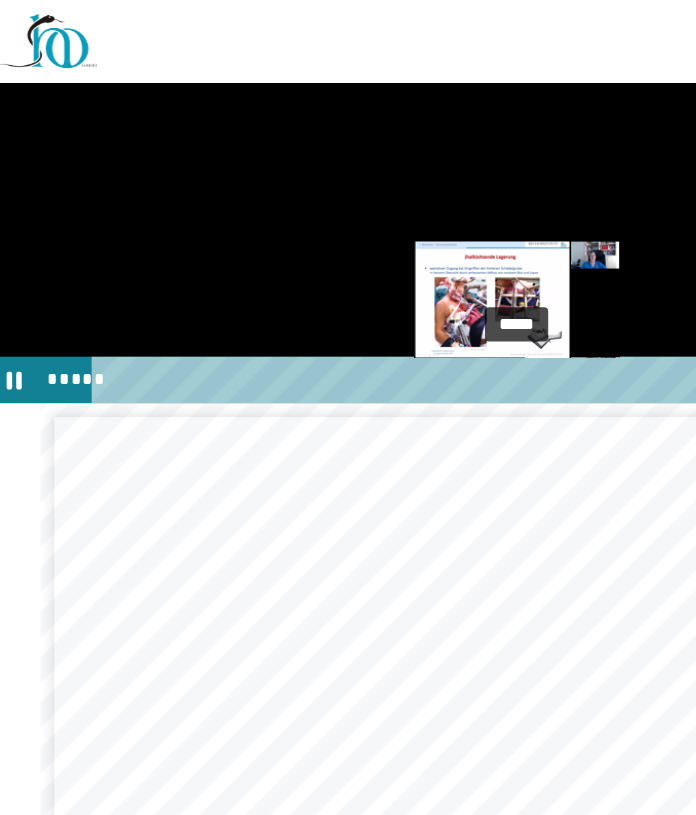 click at bounding box center (400, 277) 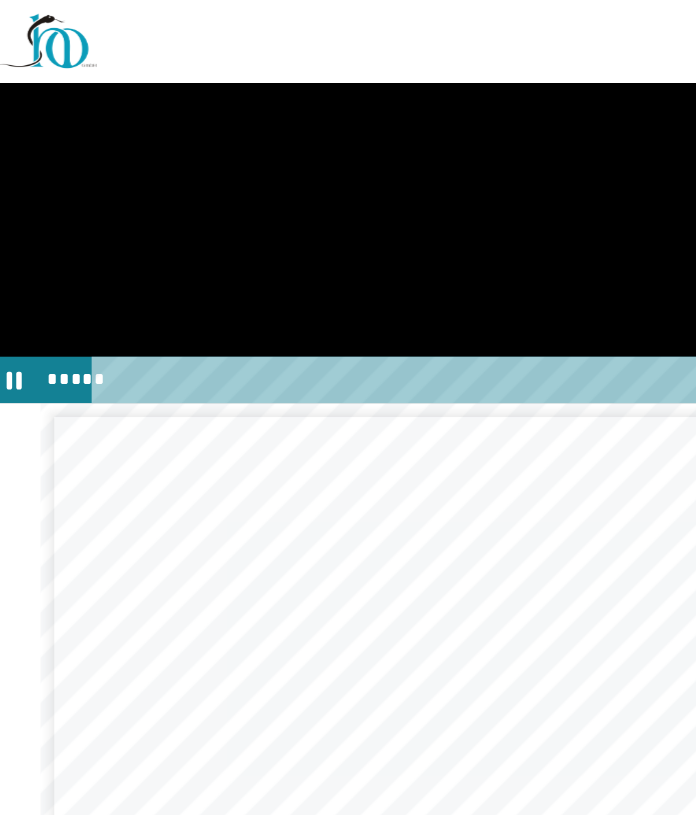 click at bounding box center [348, 104] 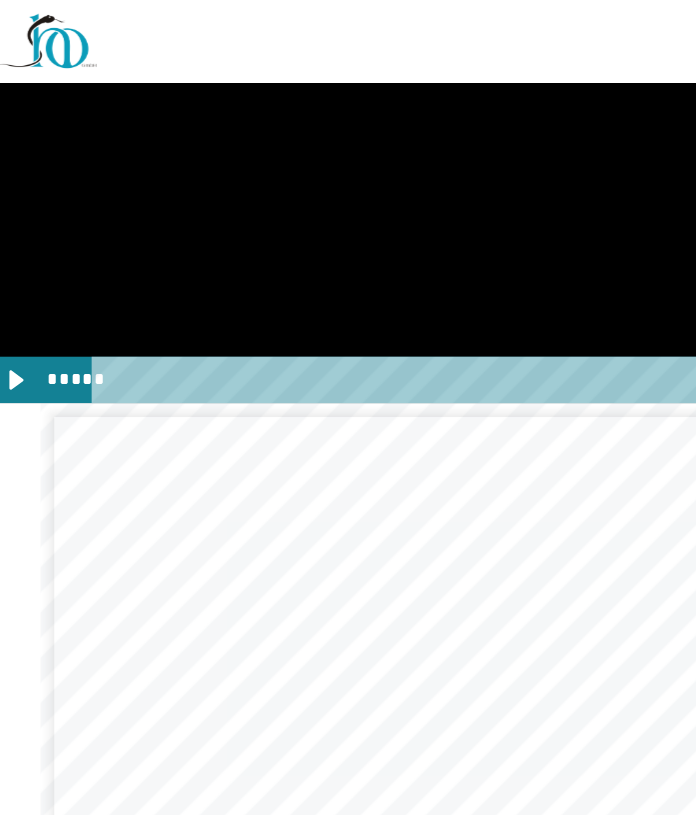 click at bounding box center [348, 104] 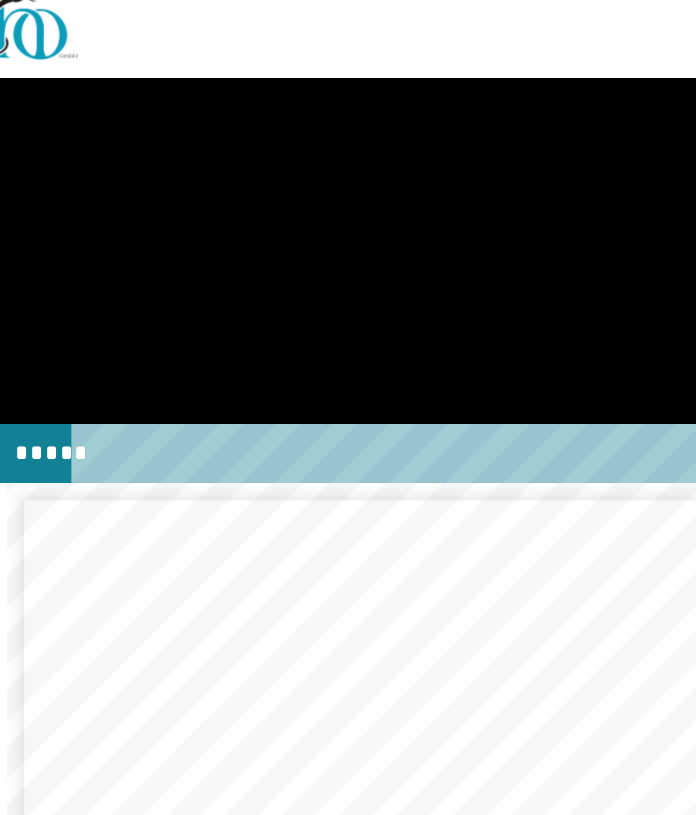 scroll, scrollTop: 1473, scrollLeft: 0, axis: vertical 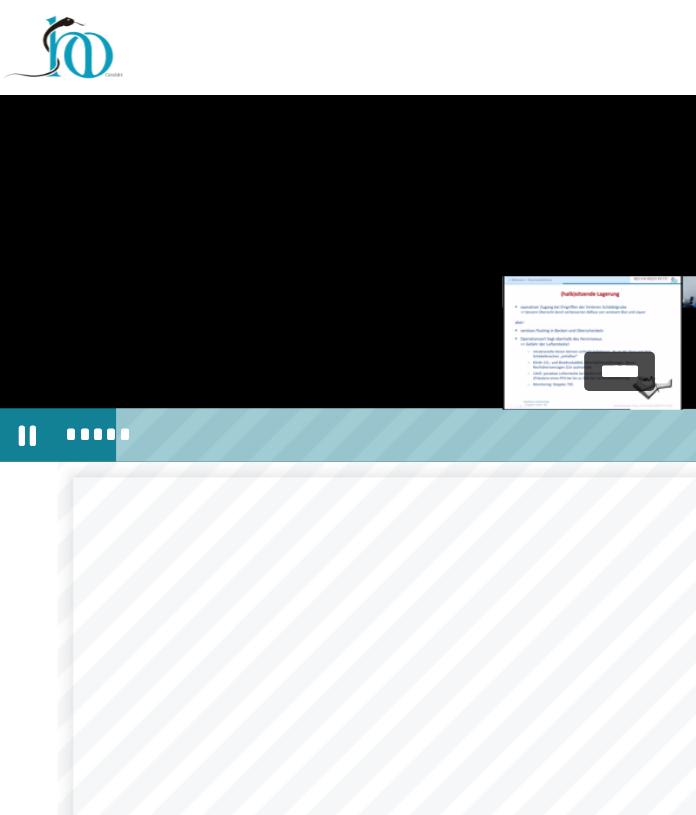 click at bounding box center (408, 277) 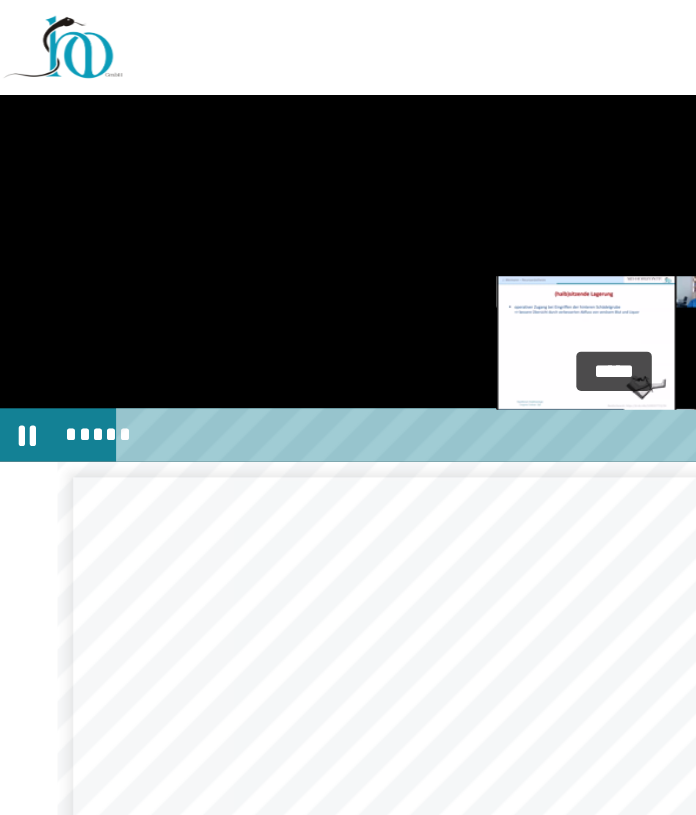 click at bounding box center (403, 277) 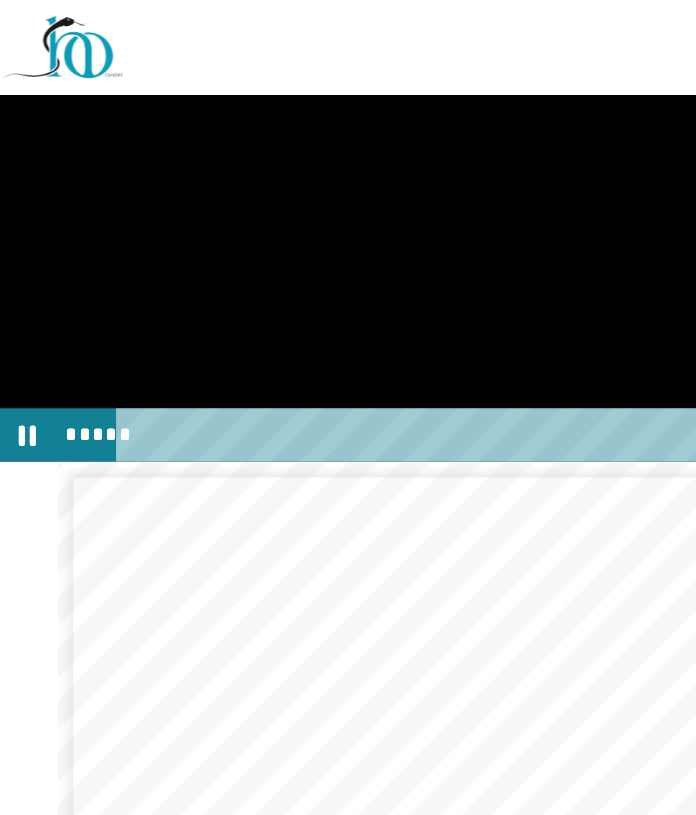 click at bounding box center (348, 104) 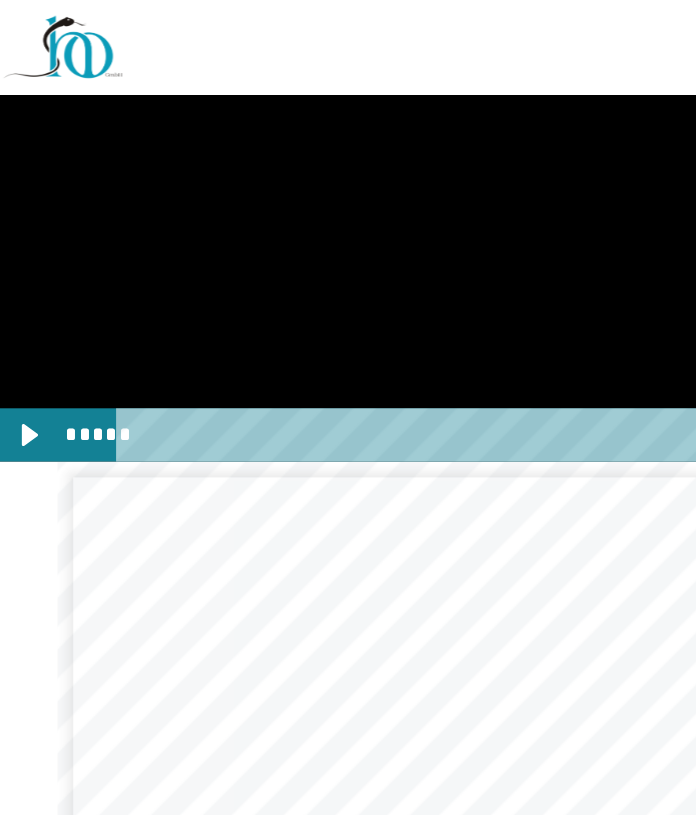 click at bounding box center [348, 104] 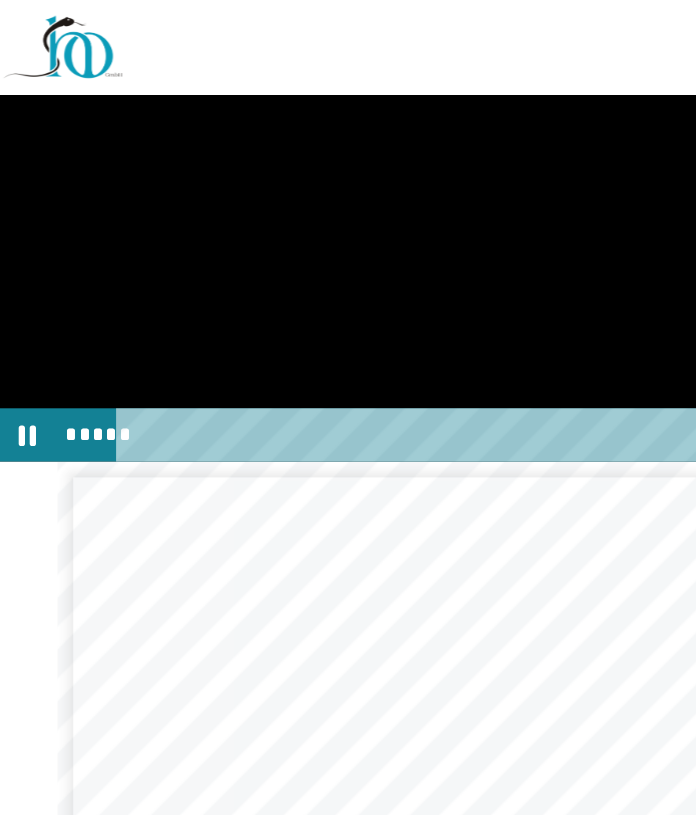 click at bounding box center (348, 104) 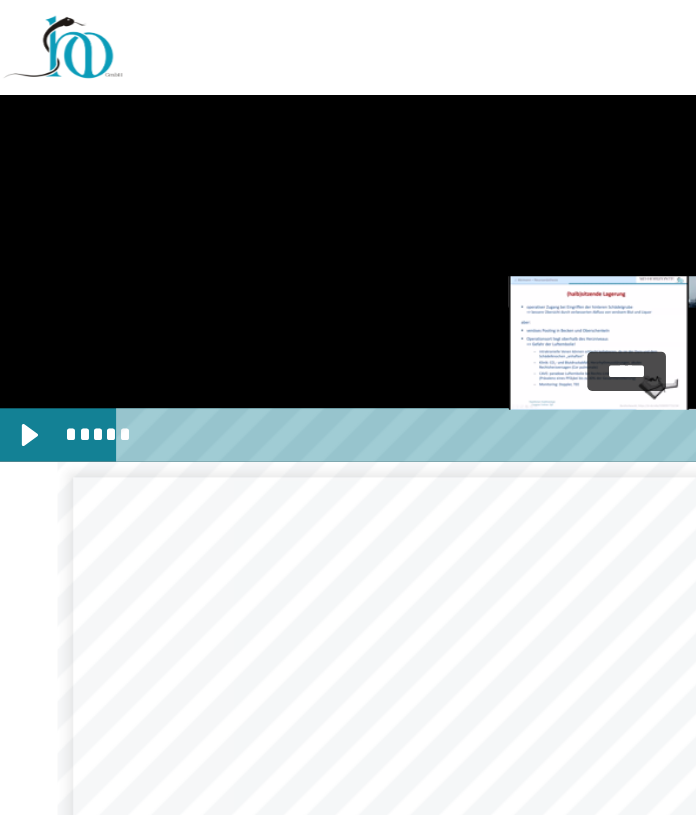 click at bounding box center (412, 277) 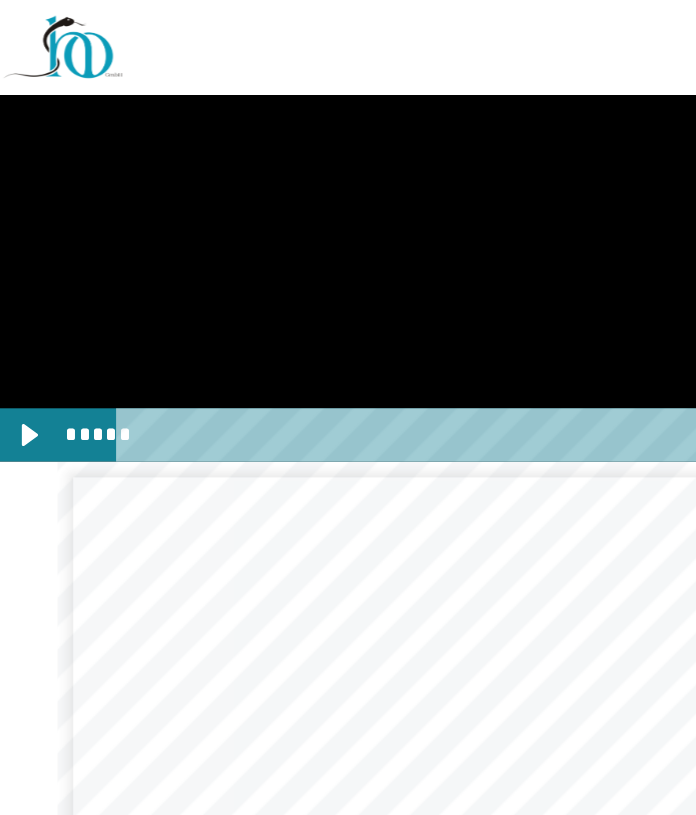 click at bounding box center [348, 104] 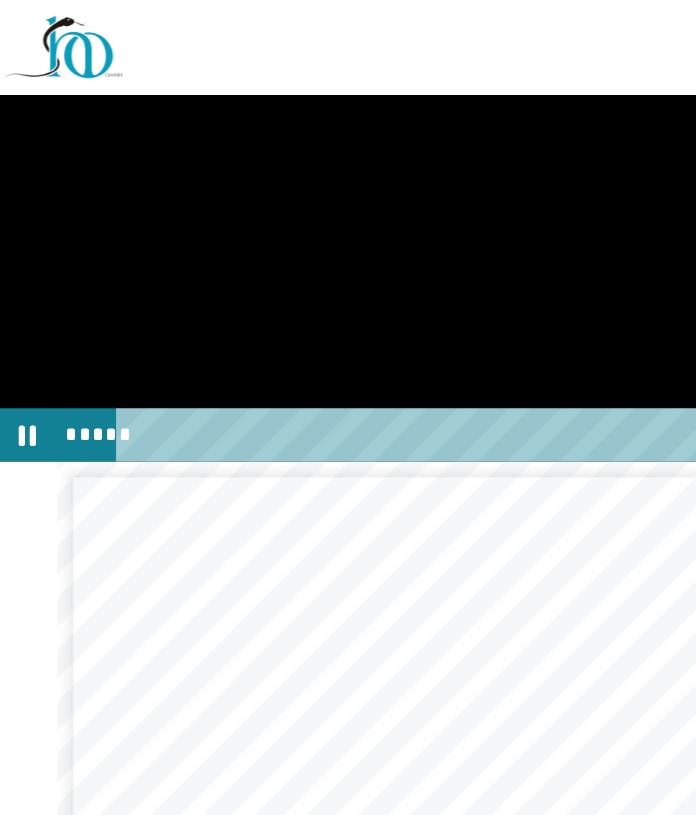 click at bounding box center (348, 104) 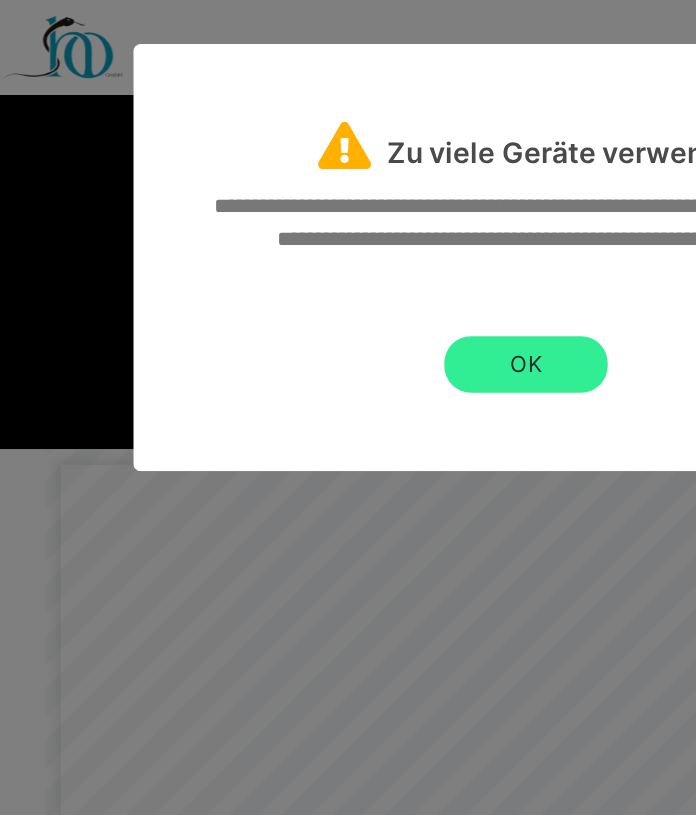 click on "OK" at bounding box center (348, 232) 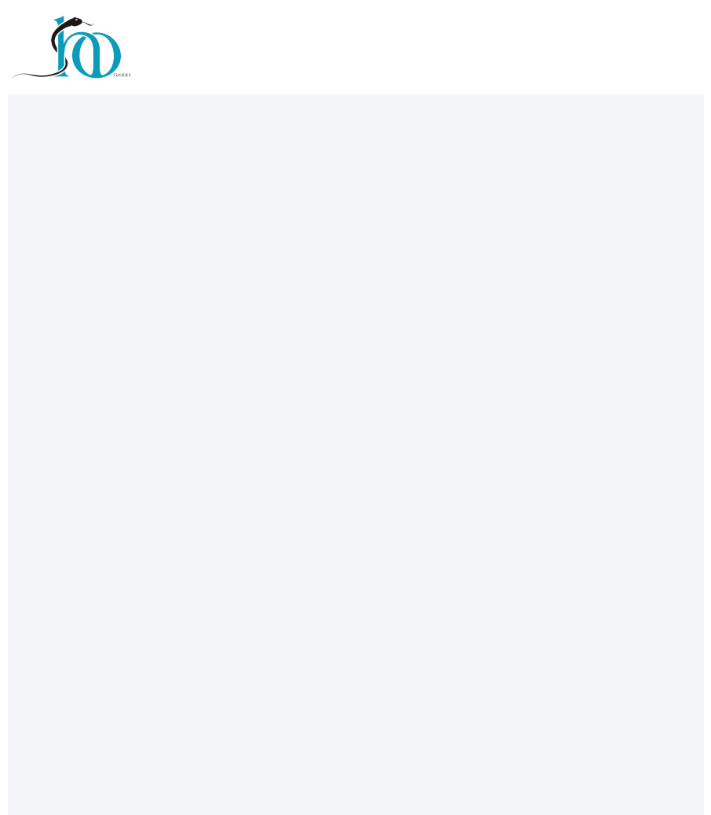 scroll, scrollTop: 0, scrollLeft: 0, axis: both 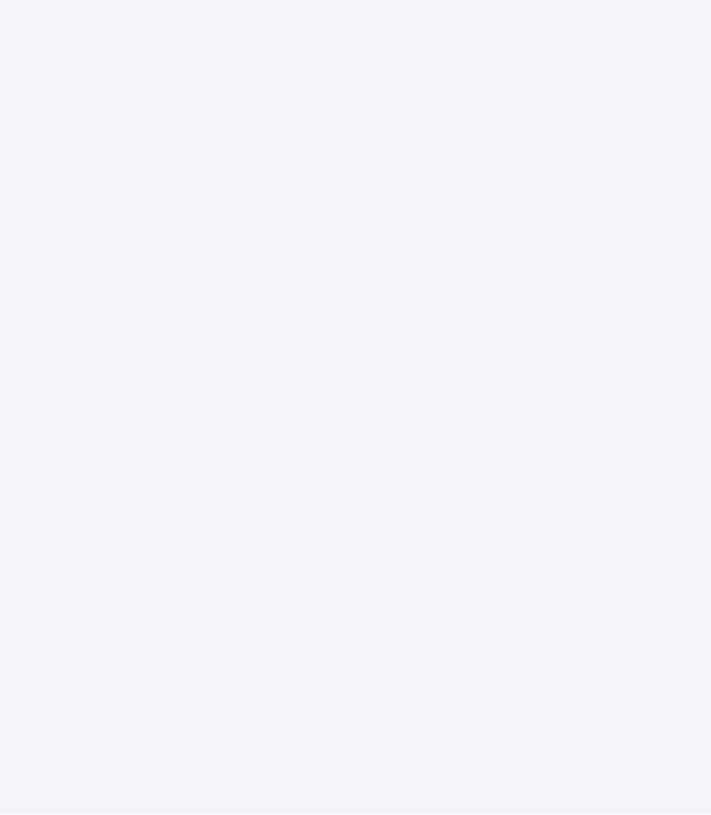 click on "**********" at bounding box center (355, 20) 